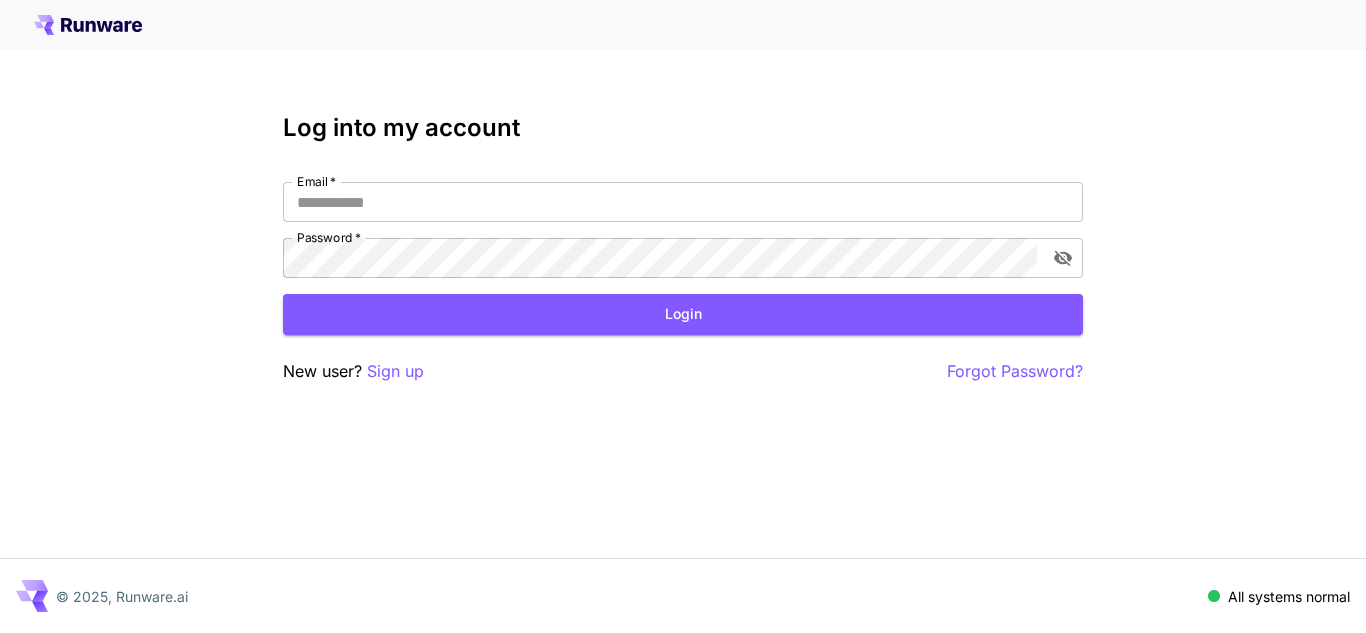 scroll, scrollTop: 0, scrollLeft: 0, axis: both 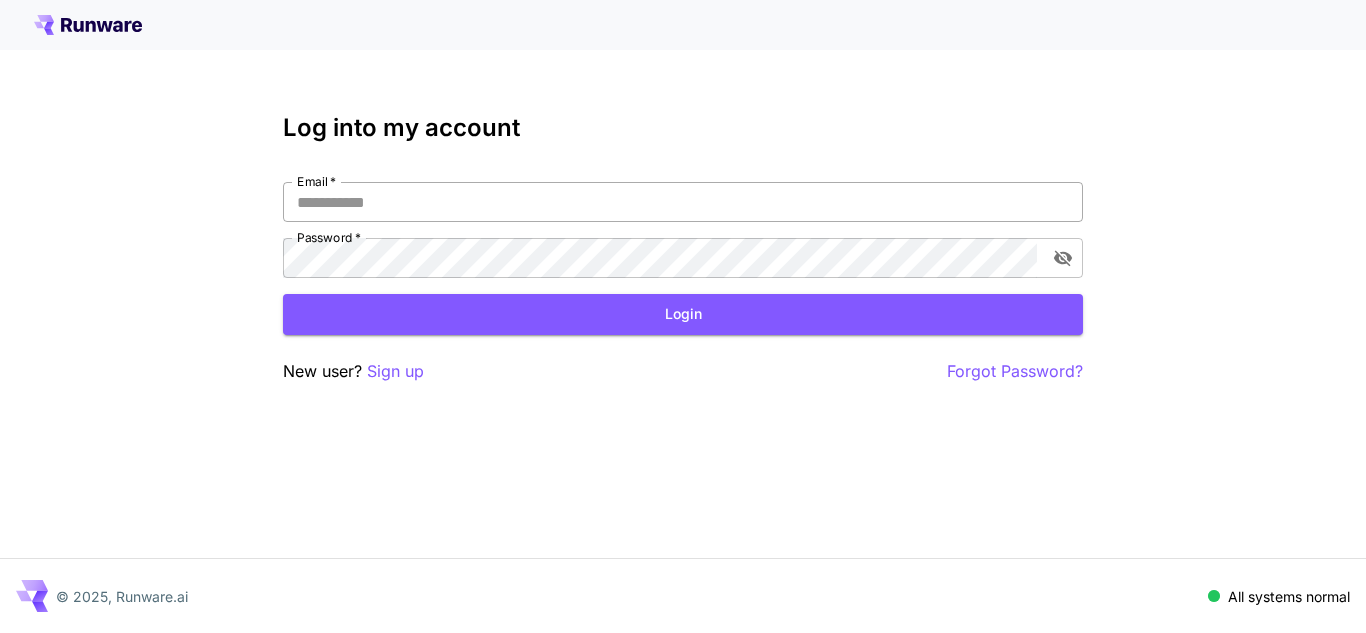 click on "Email   *" at bounding box center (683, 202) 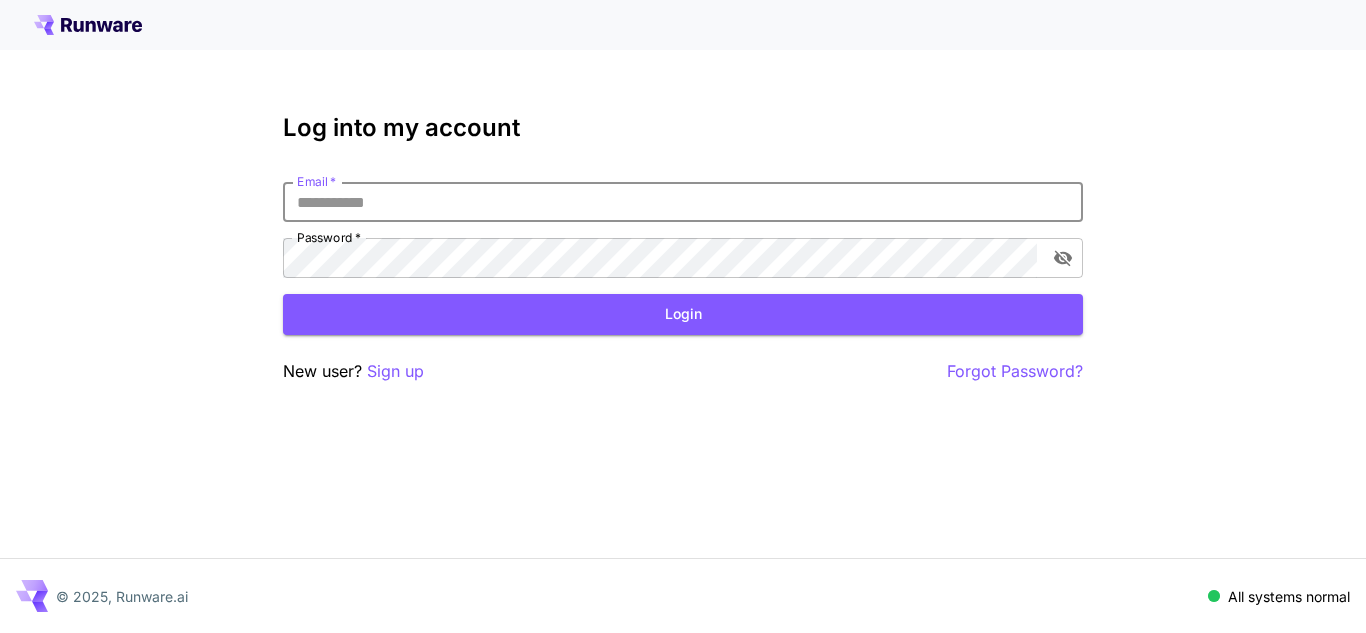 click on "Email   *" at bounding box center (683, 202) 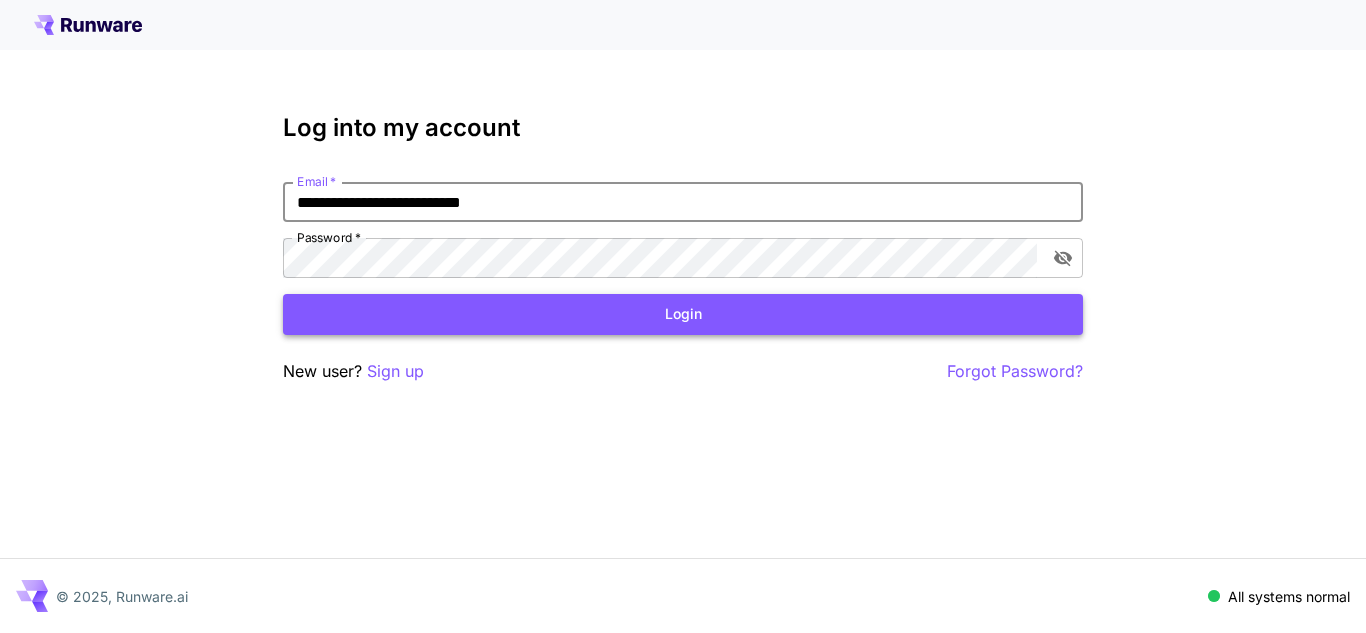 click on "Login" at bounding box center (683, 314) 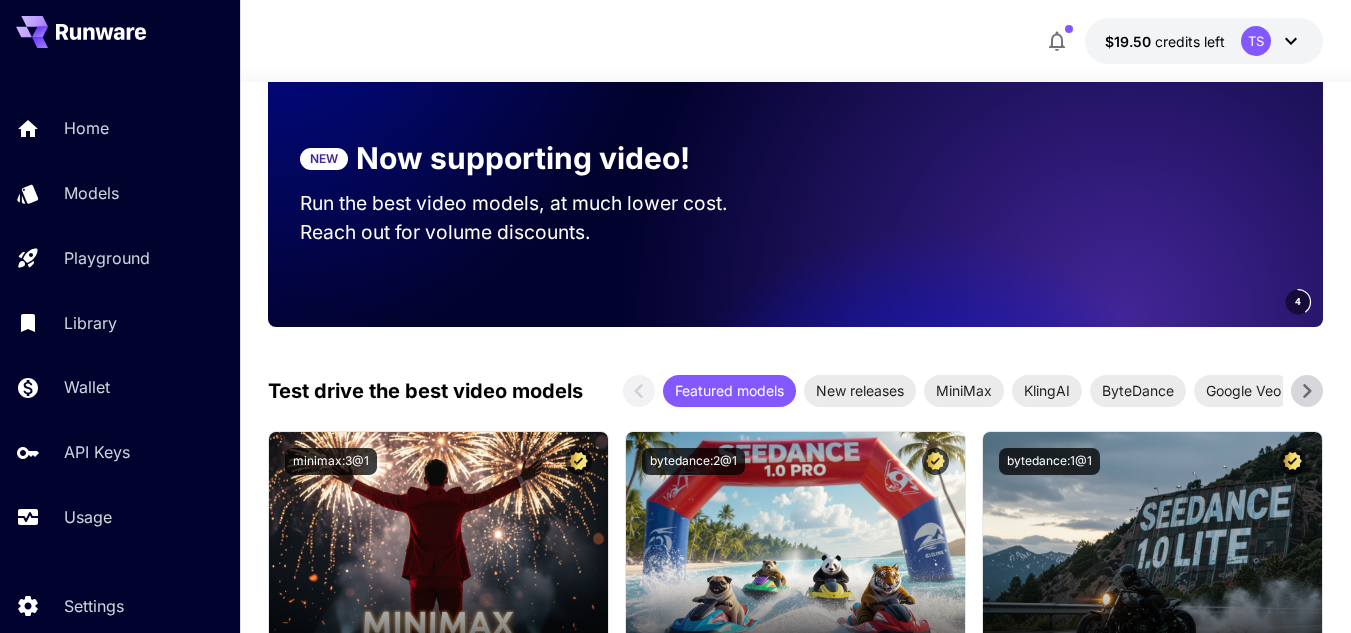 scroll, scrollTop: 269, scrollLeft: 0, axis: vertical 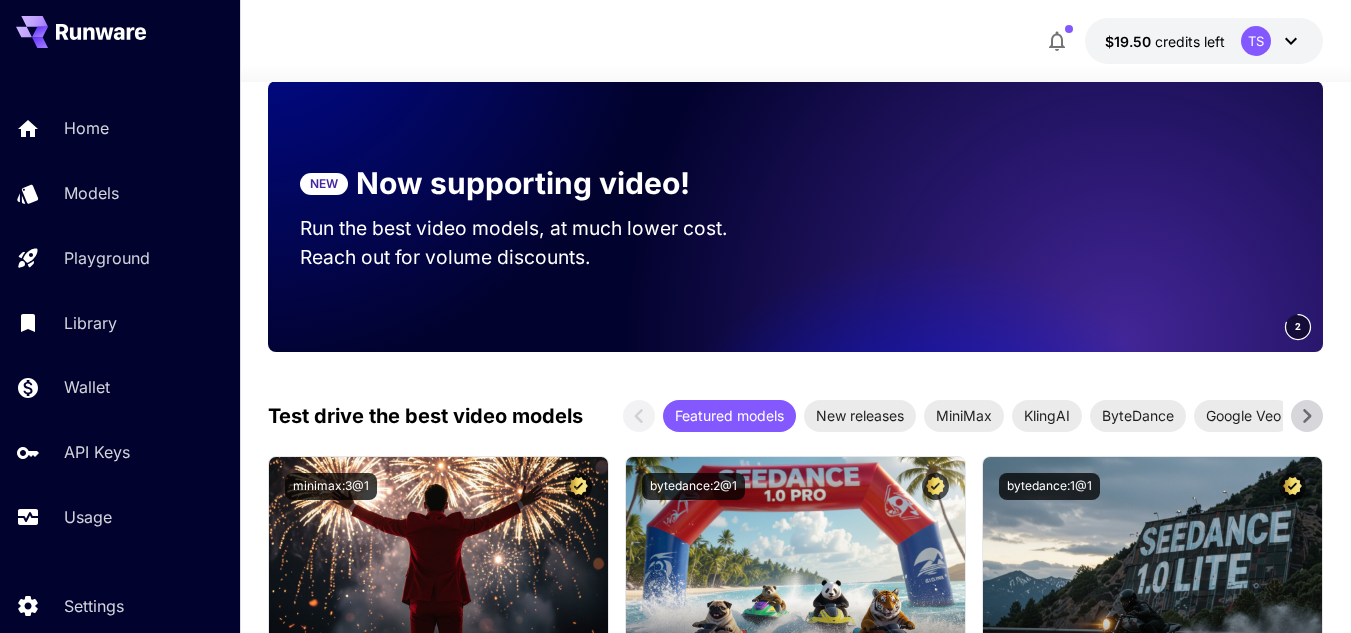 click at bounding box center (1043, 216) 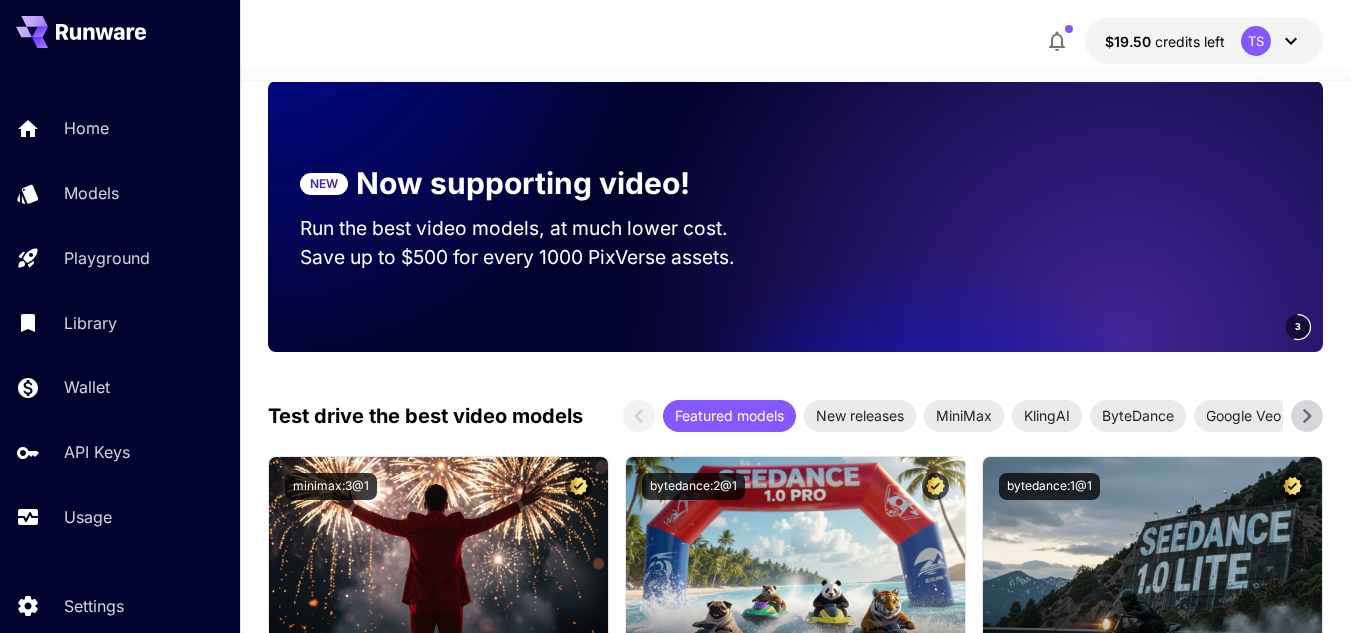 click at bounding box center [1043, 216] 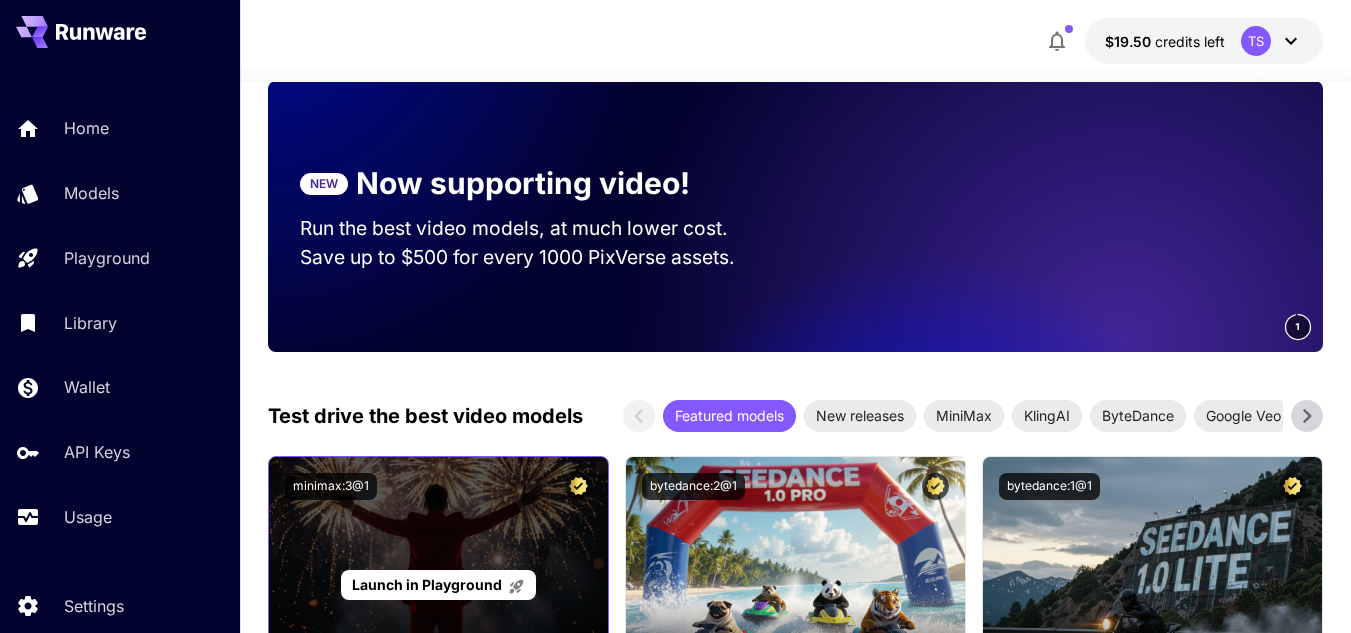 click on "Launch in Playground" at bounding box center (427, 584) 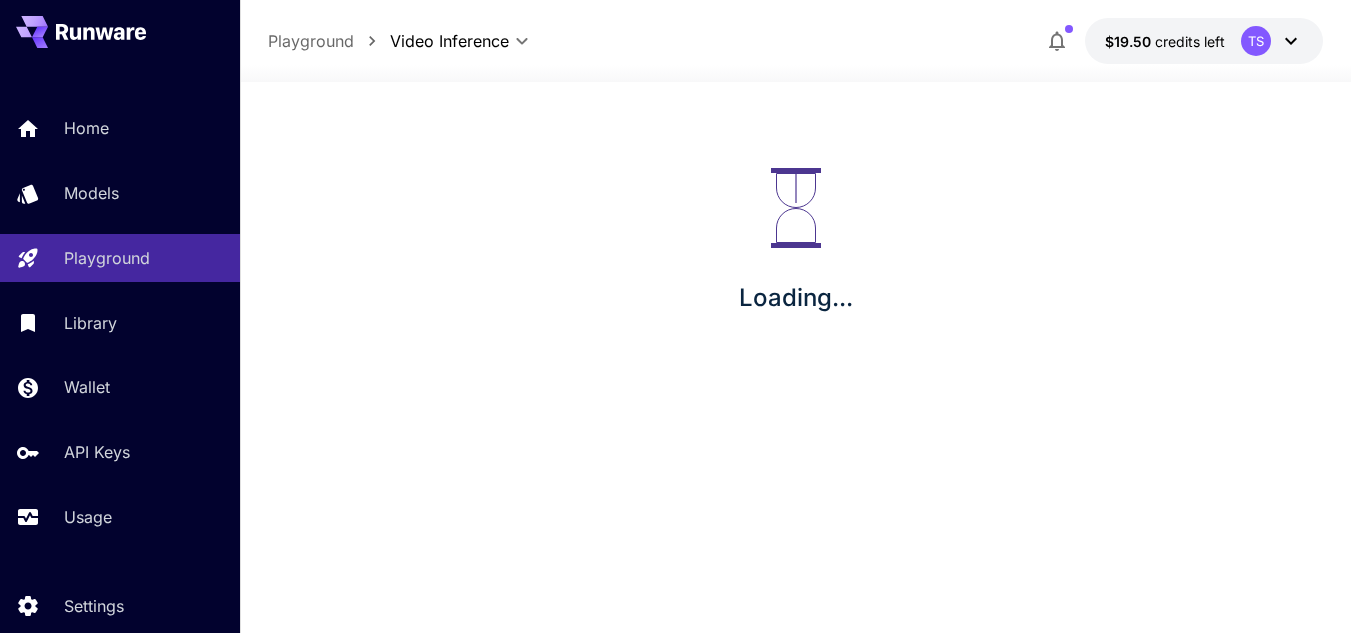 scroll, scrollTop: 0, scrollLeft: 0, axis: both 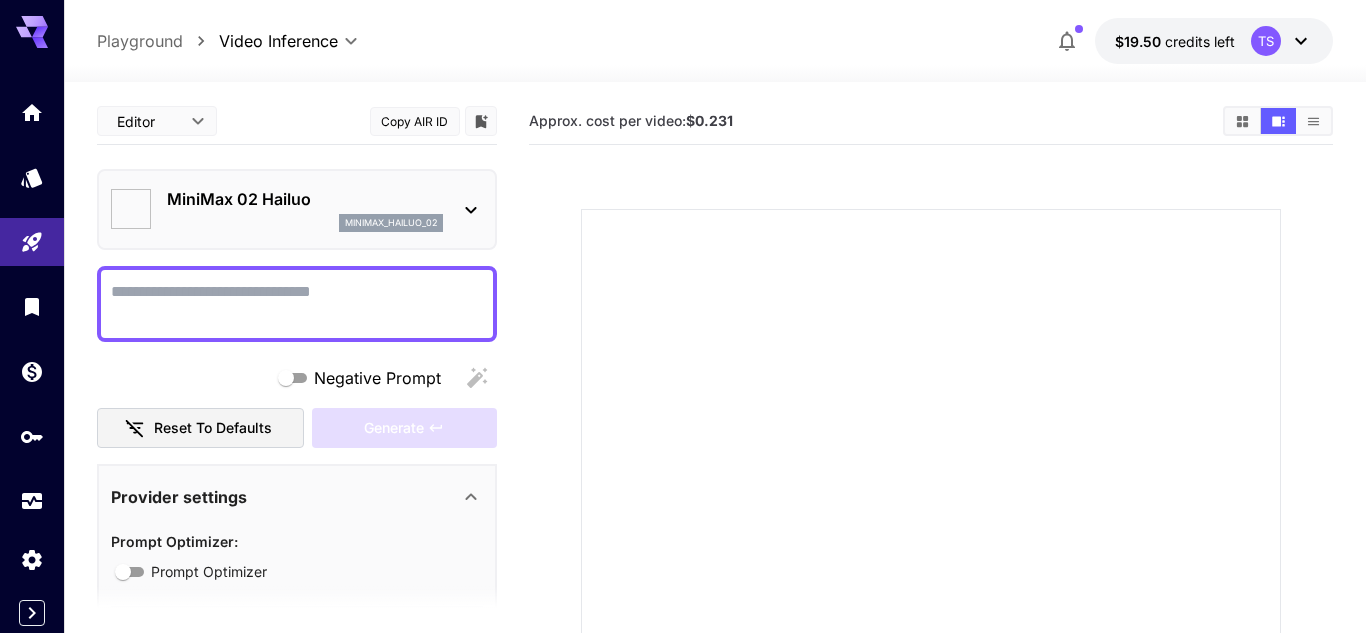 type on "*" 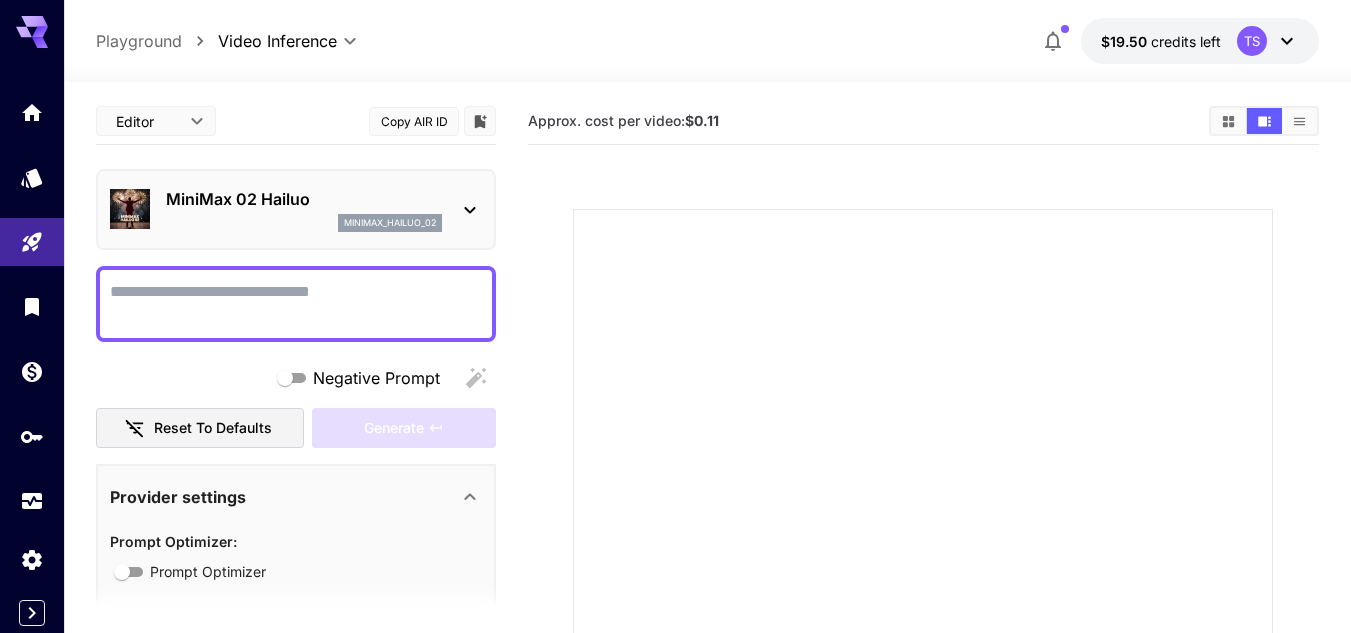 click on "Negative Prompt" at bounding box center [296, 304] 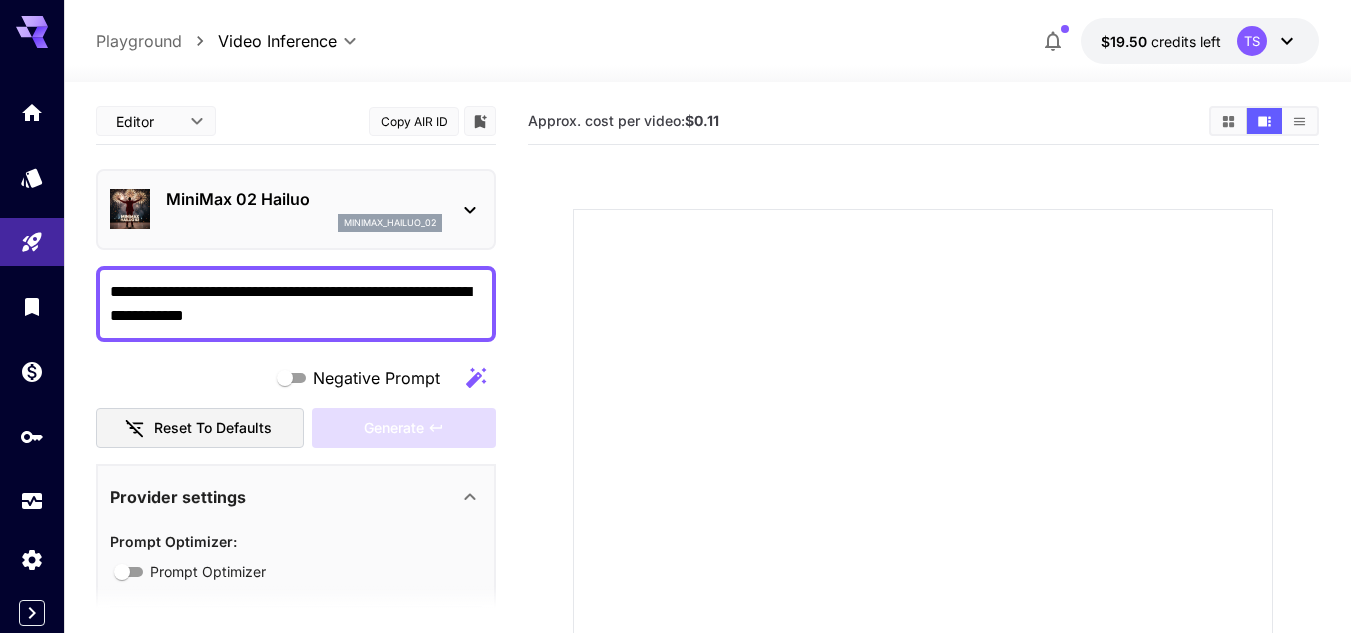 drag, startPoint x: 310, startPoint y: 316, endPoint x: 111, endPoint y: 282, distance: 201.88364 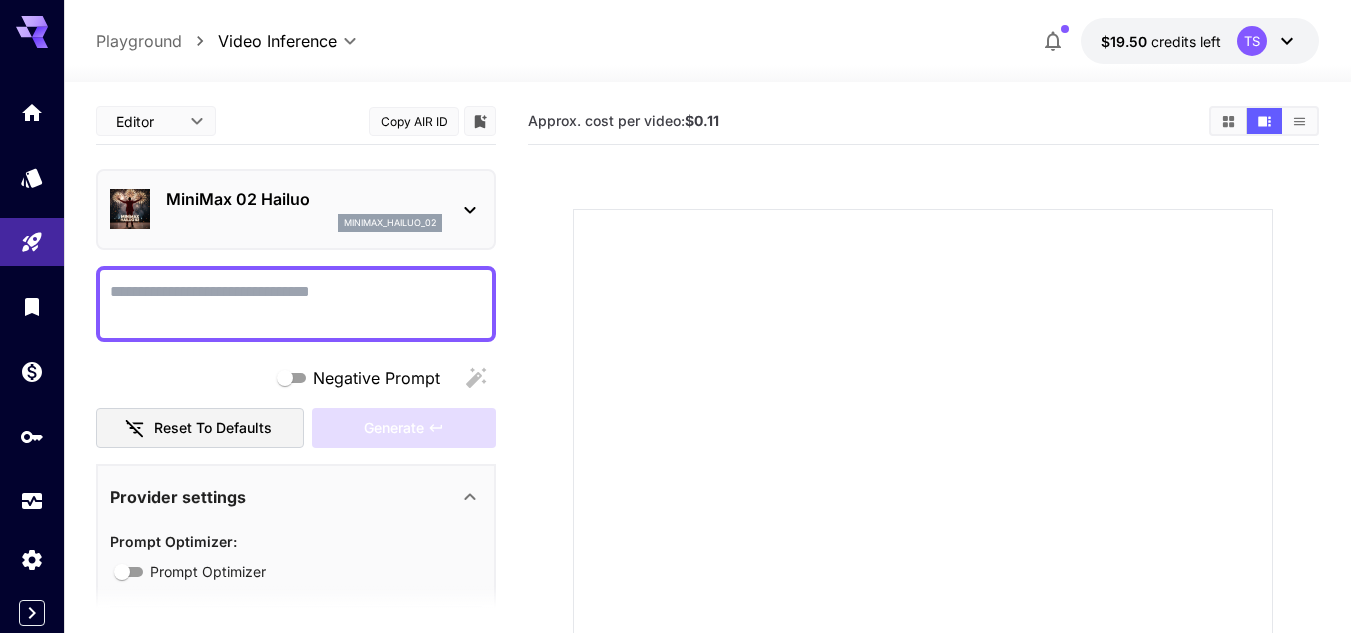 paste on "**********" 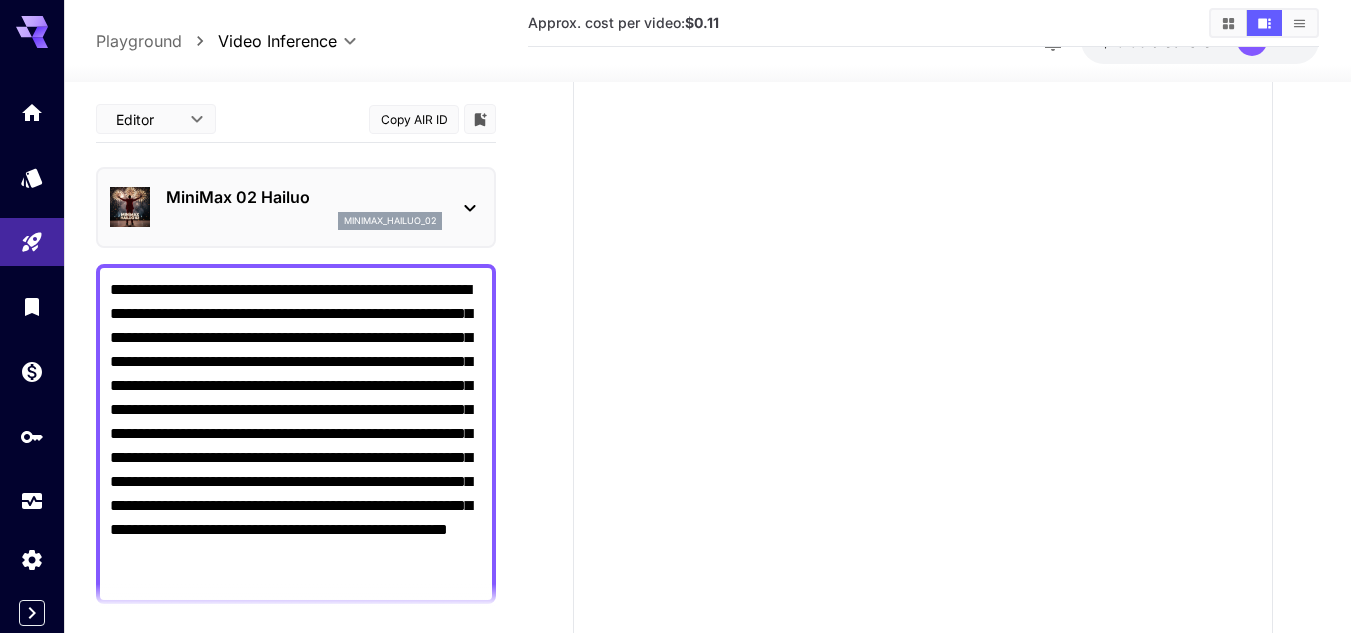 scroll, scrollTop: 224, scrollLeft: 0, axis: vertical 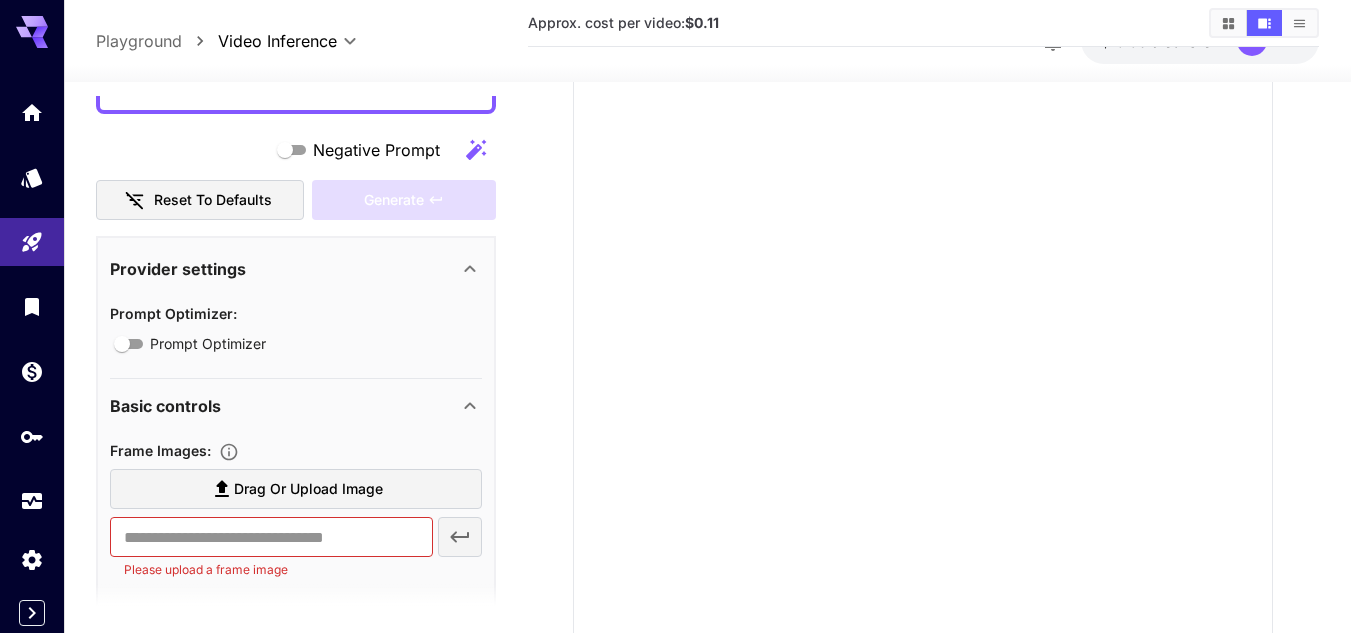 type on "**********" 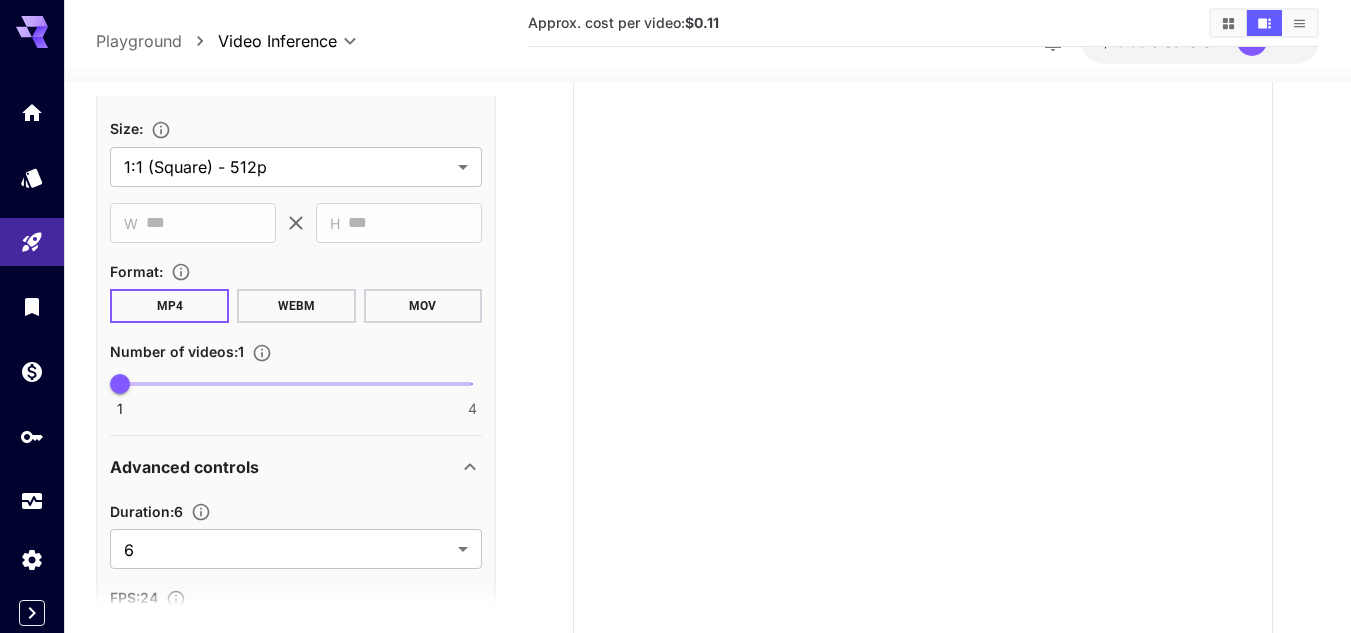 scroll, scrollTop: 977, scrollLeft: 0, axis: vertical 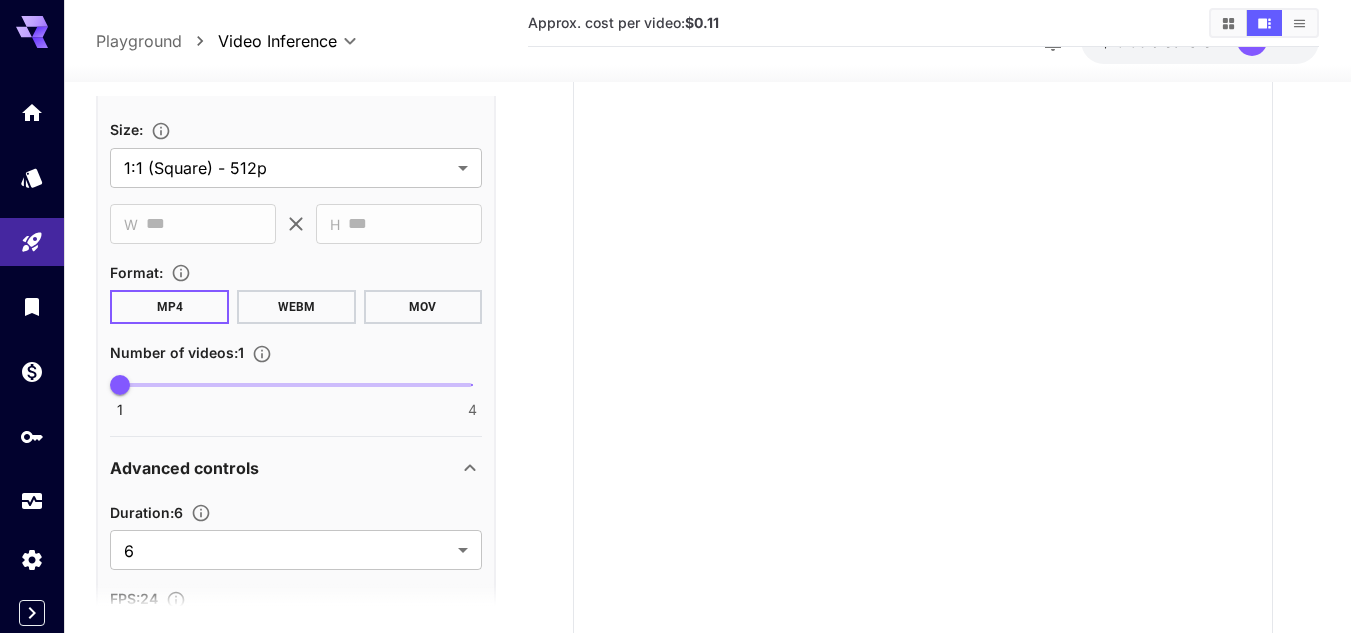 click on "MP4" at bounding box center (169, 307) 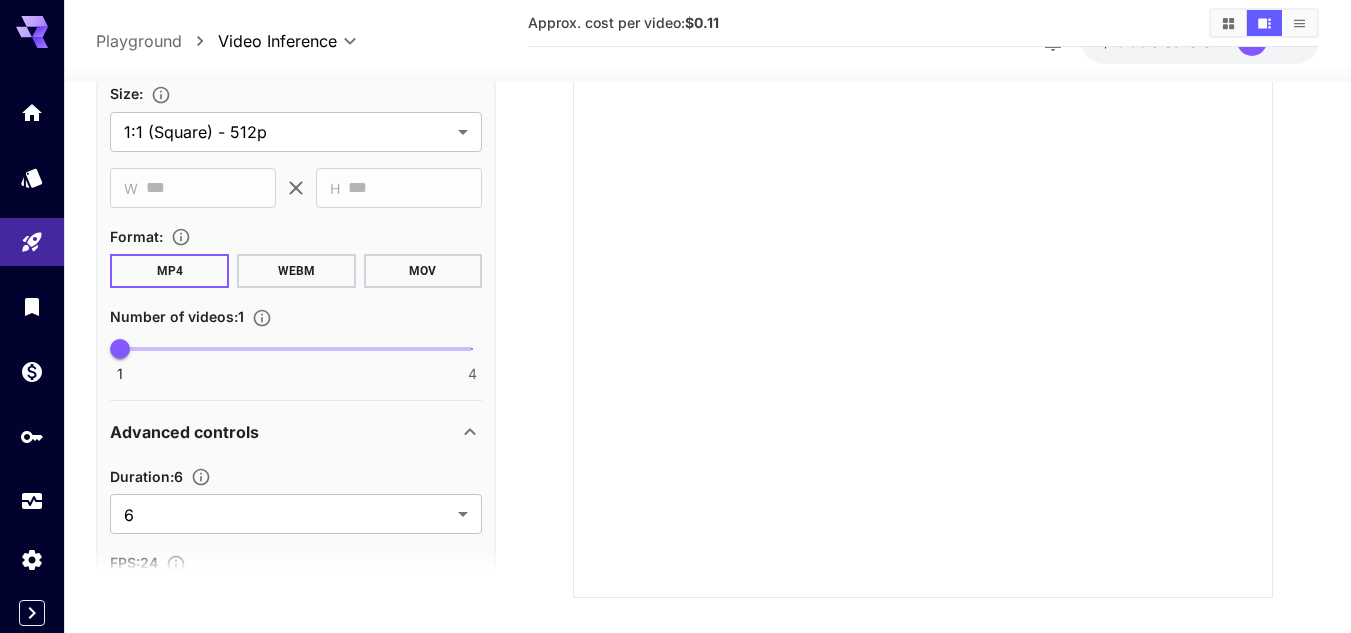scroll, scrollTop: 336, scrollLeft: 0, axis: vertical 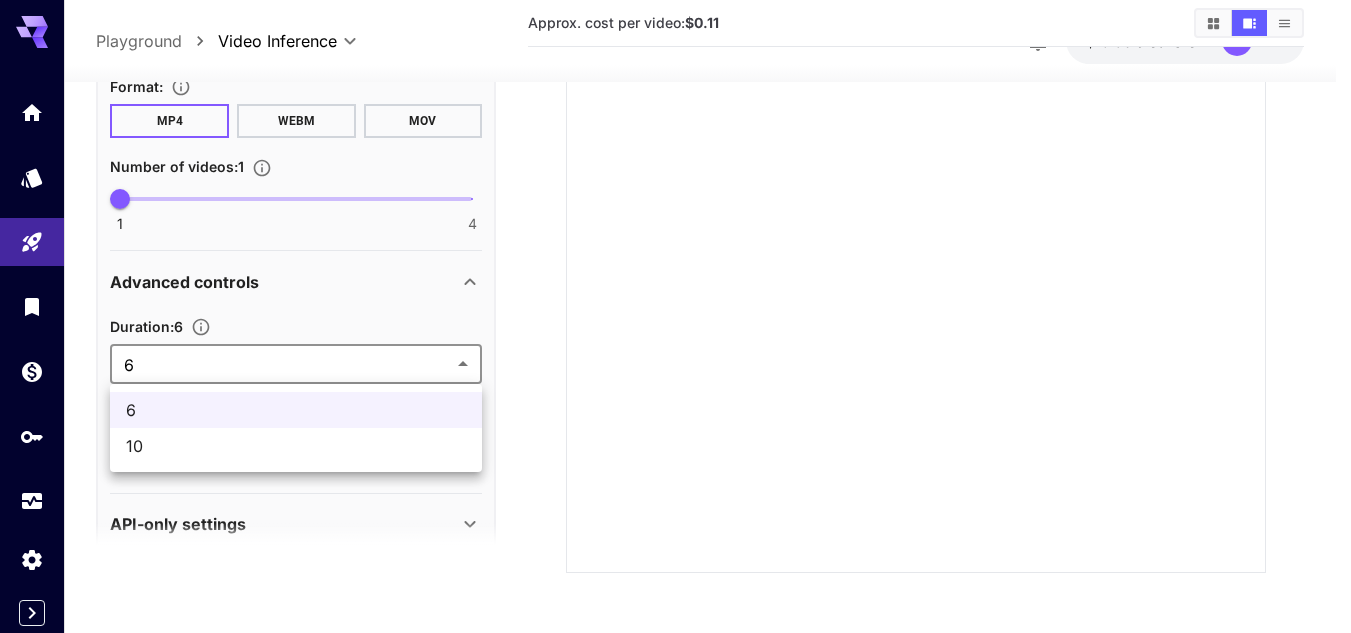 click on "**********" at bounding box center [675, 148] 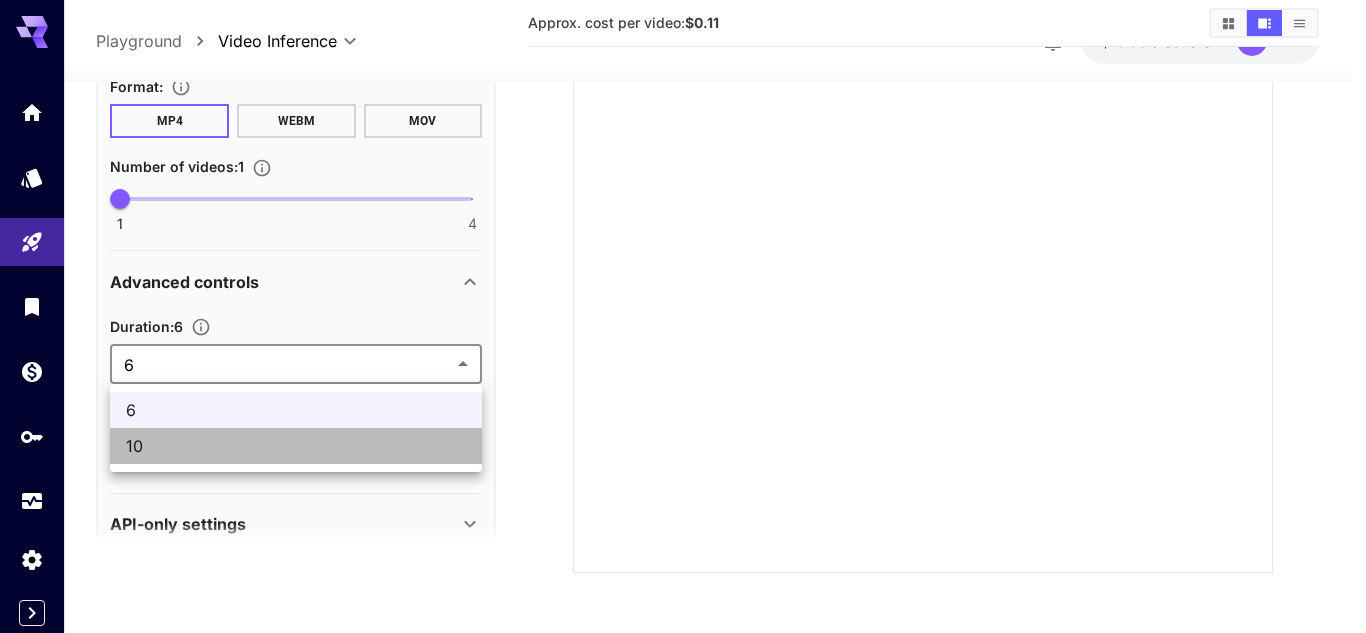 click on "10" at bounding box center [296, 446] 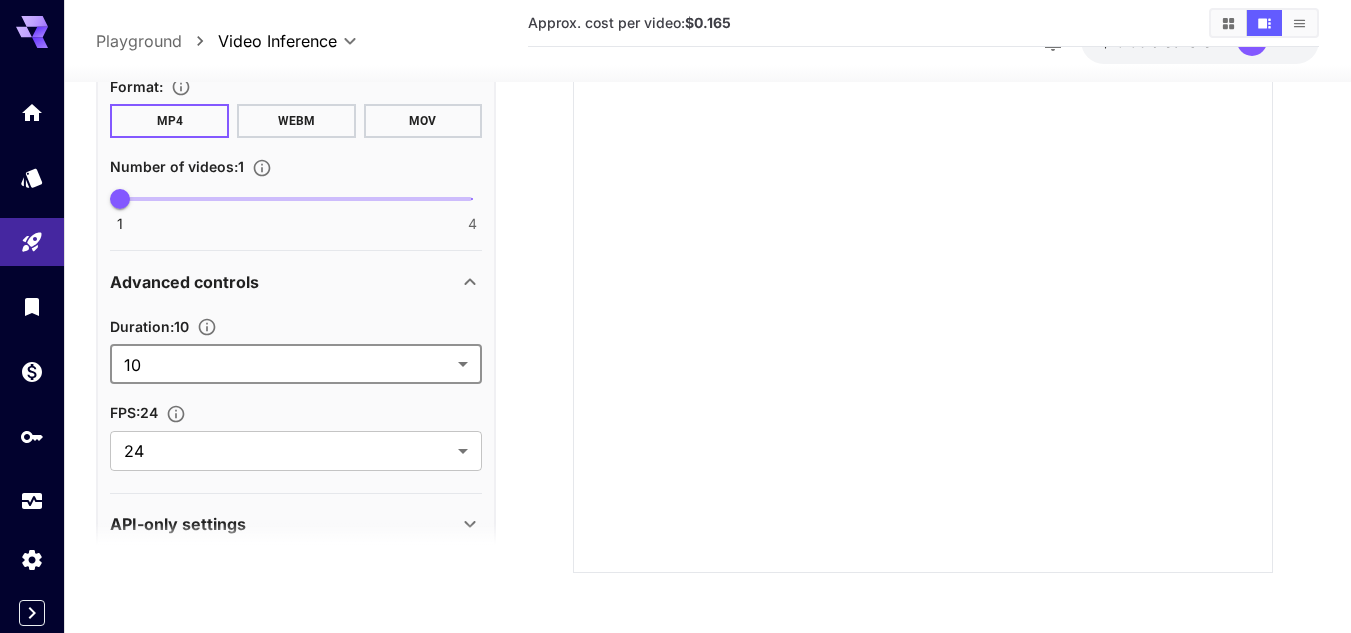 scroll, scrollTop: 1136, scrollLeft: 0, axis: vertical 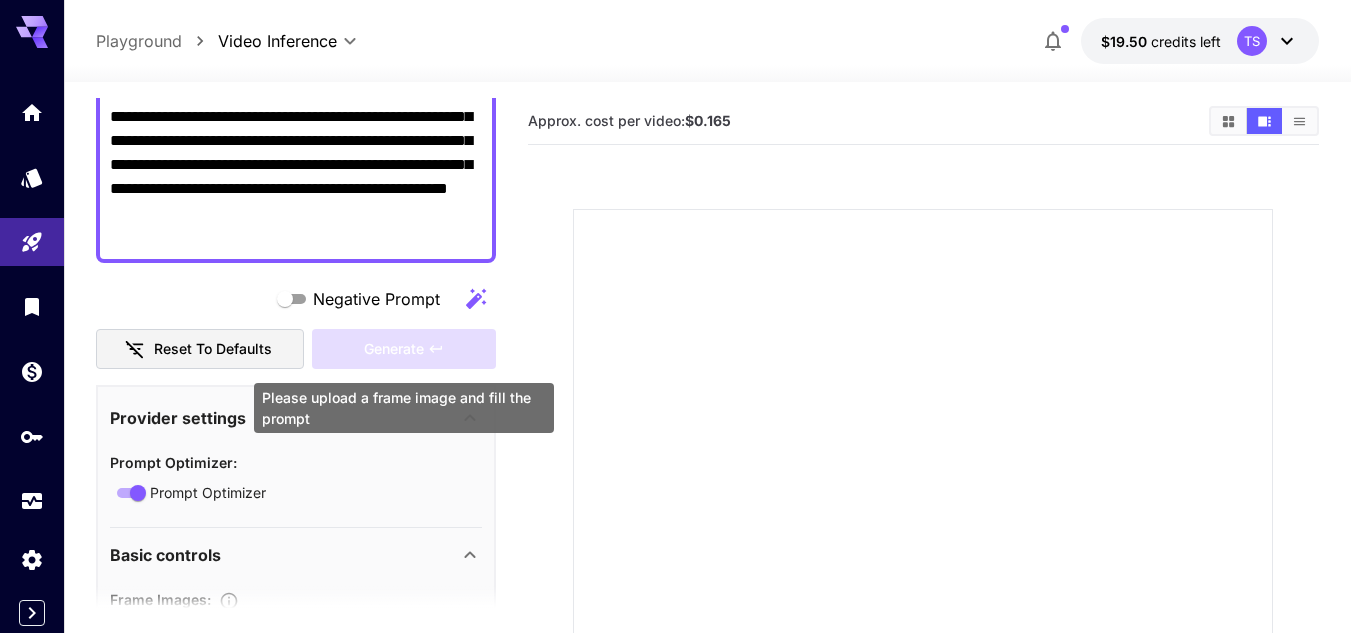 click on "Generate" at bounding box center (404, 349) 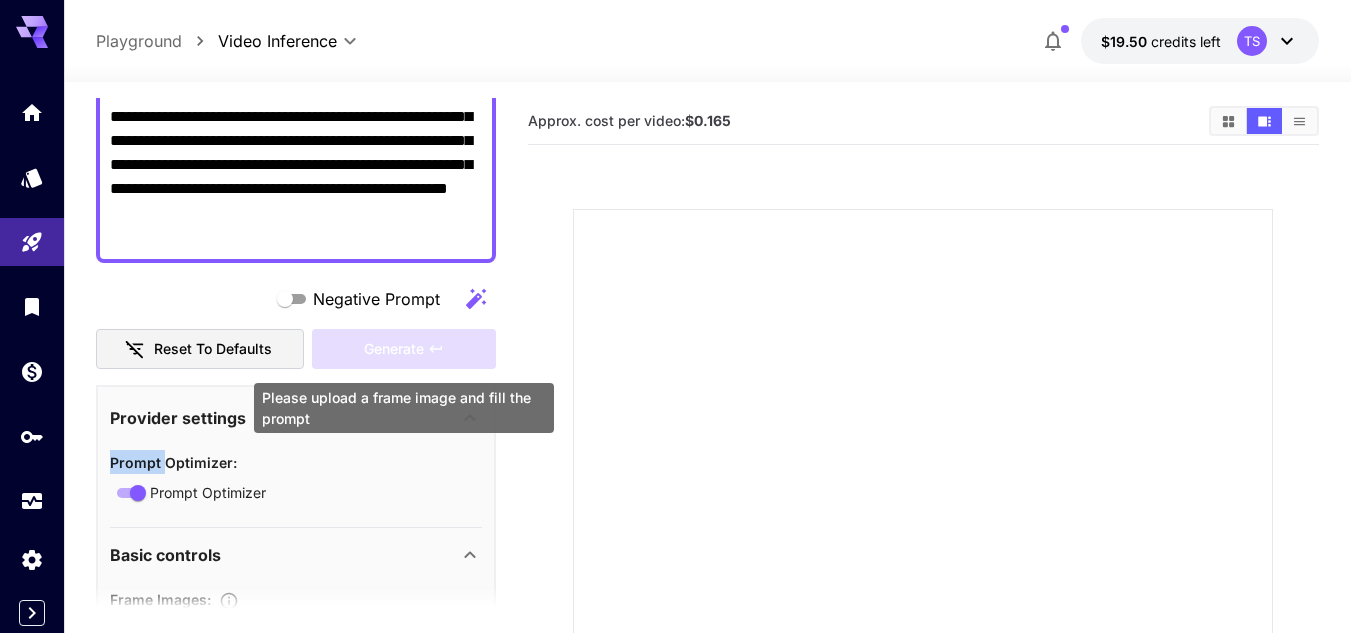 click on "Generate" at bounding box center (404, 349) 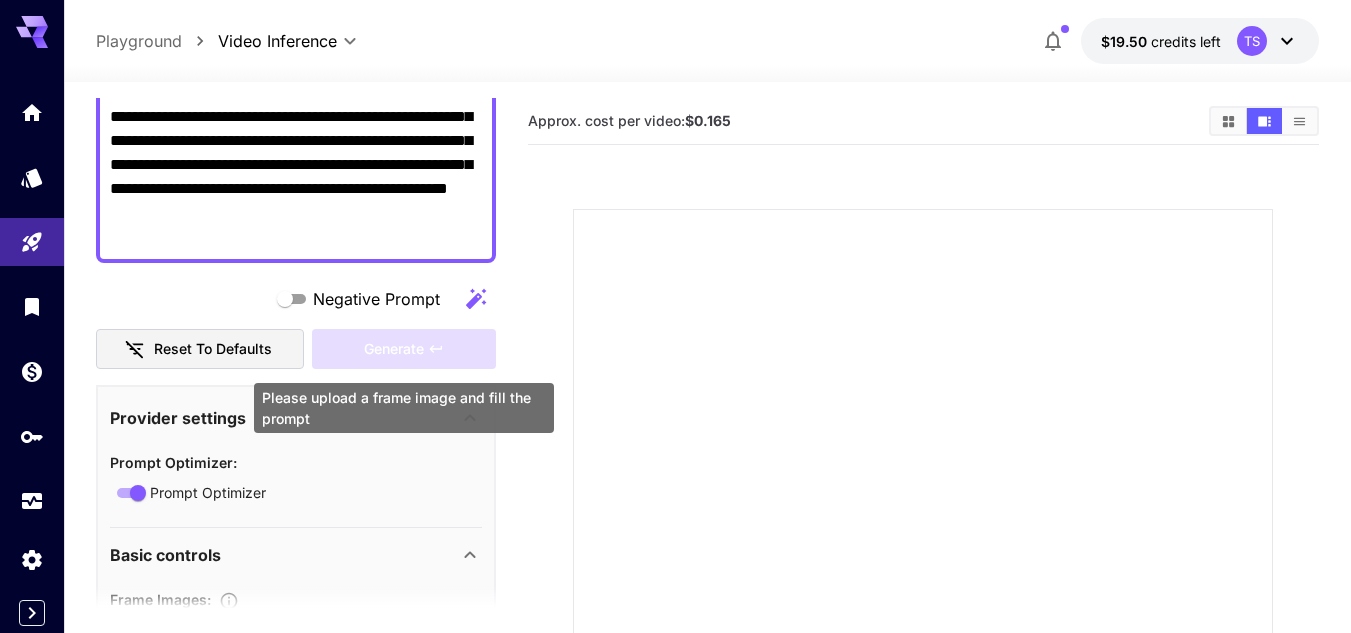 click on "Generate" at bounding box center (404, 349) 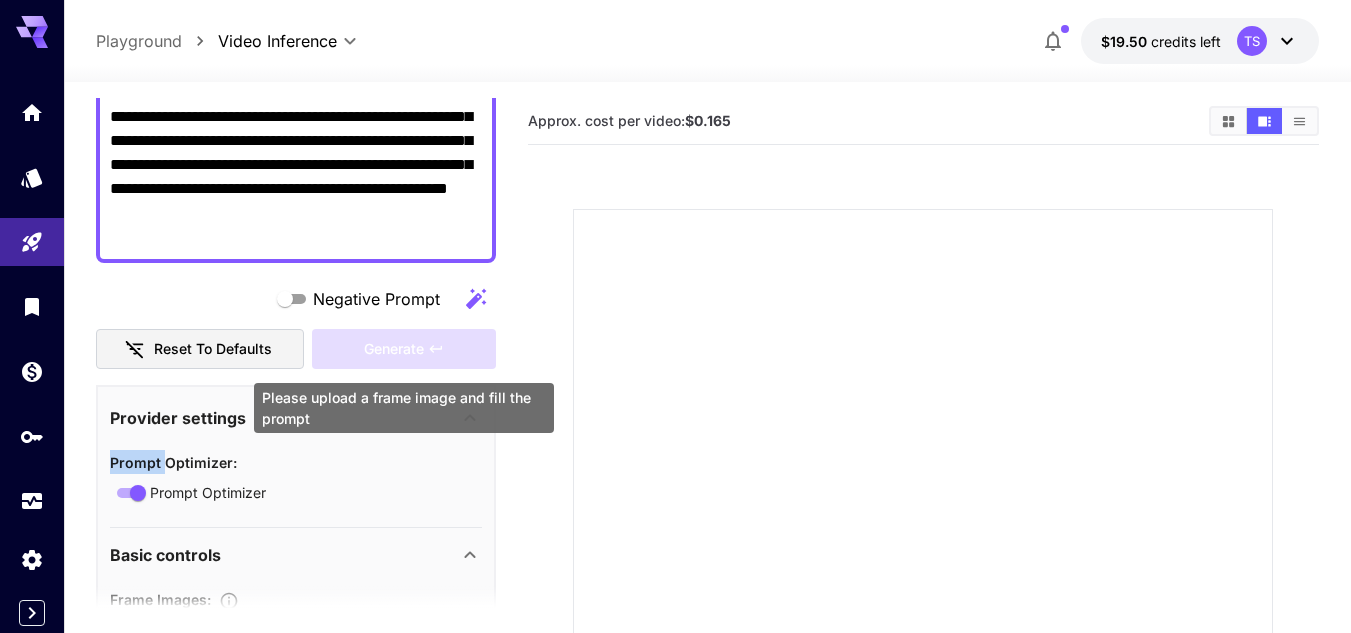 click on "Generate" at bounding box center (404, 349) 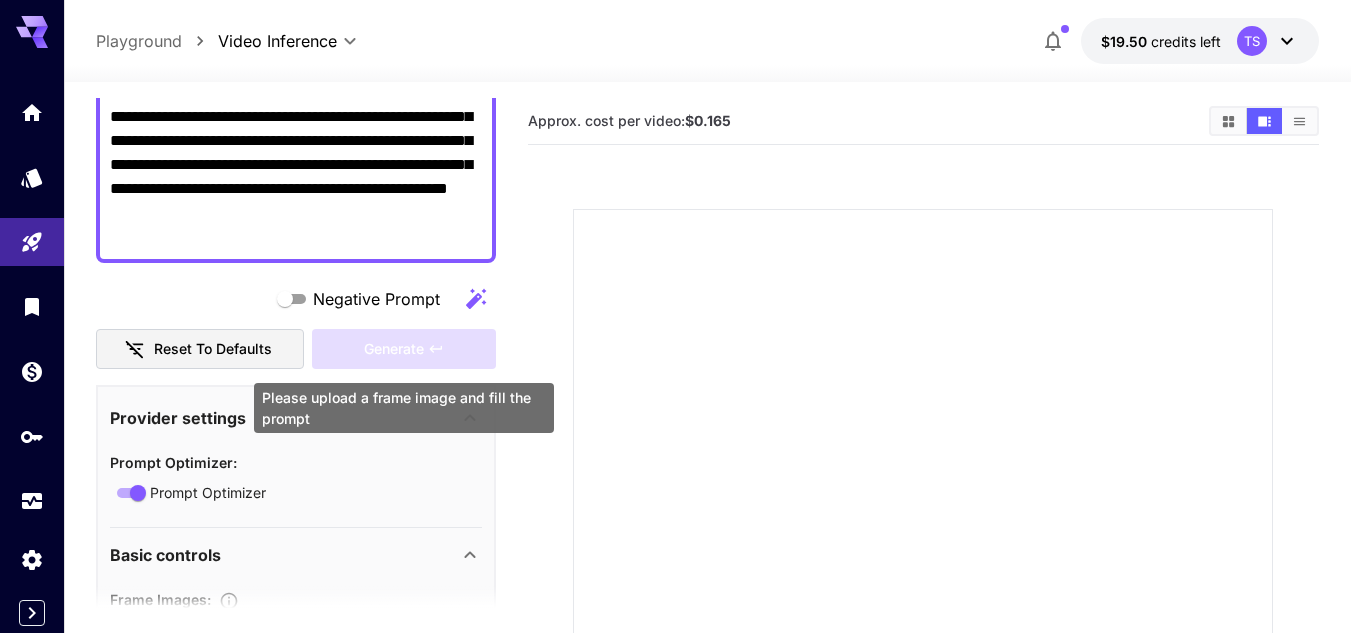 click on "Generate" at bounding box center [404, 349] 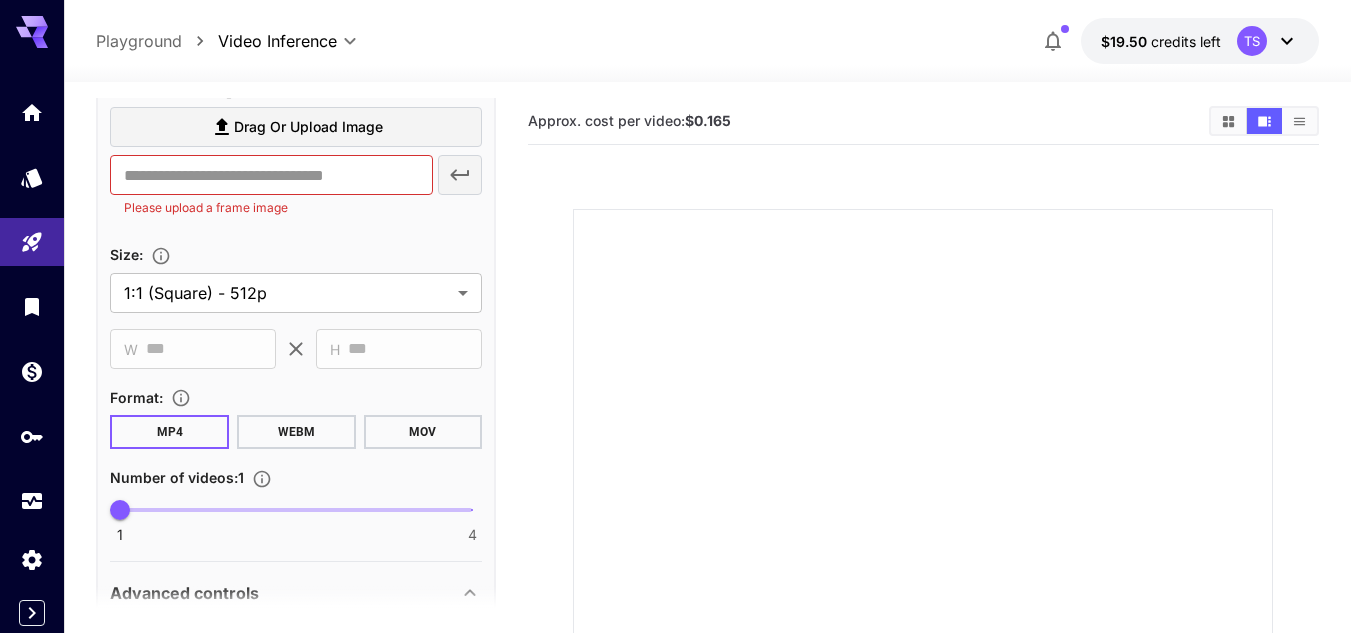 scroll, scrollTop: 856, scrollLeft: 0, axis: vertical 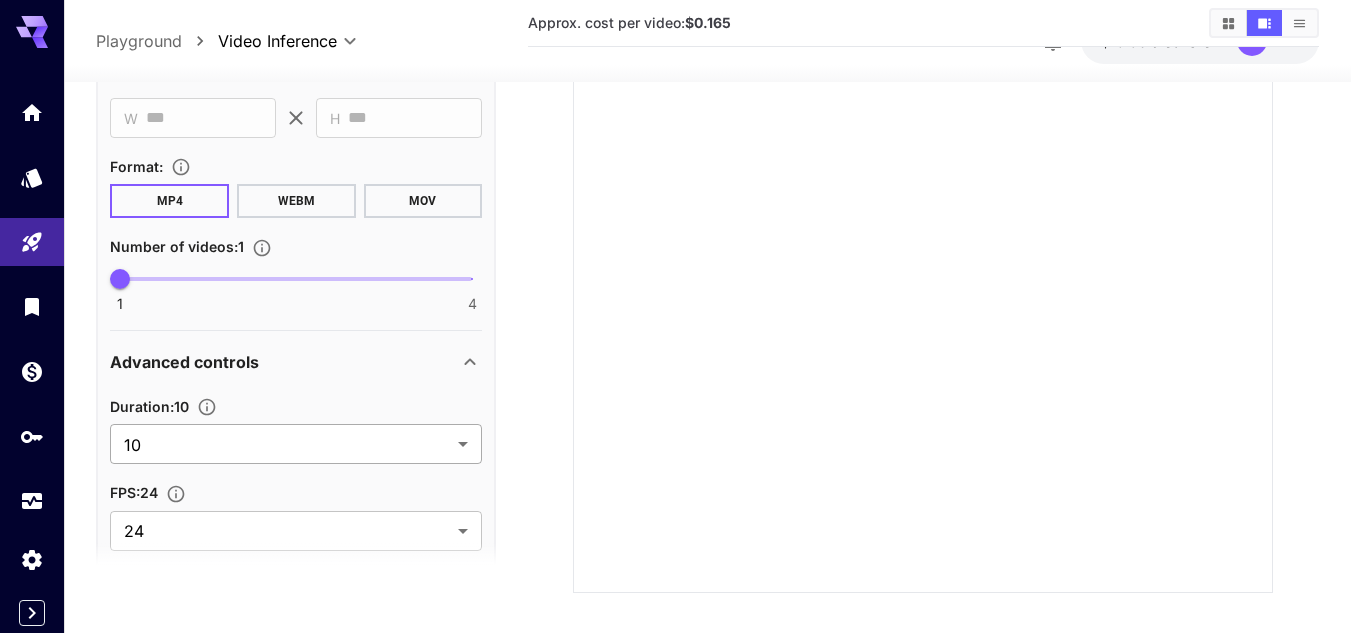 click on "**********" at bounding box center (675, 168) 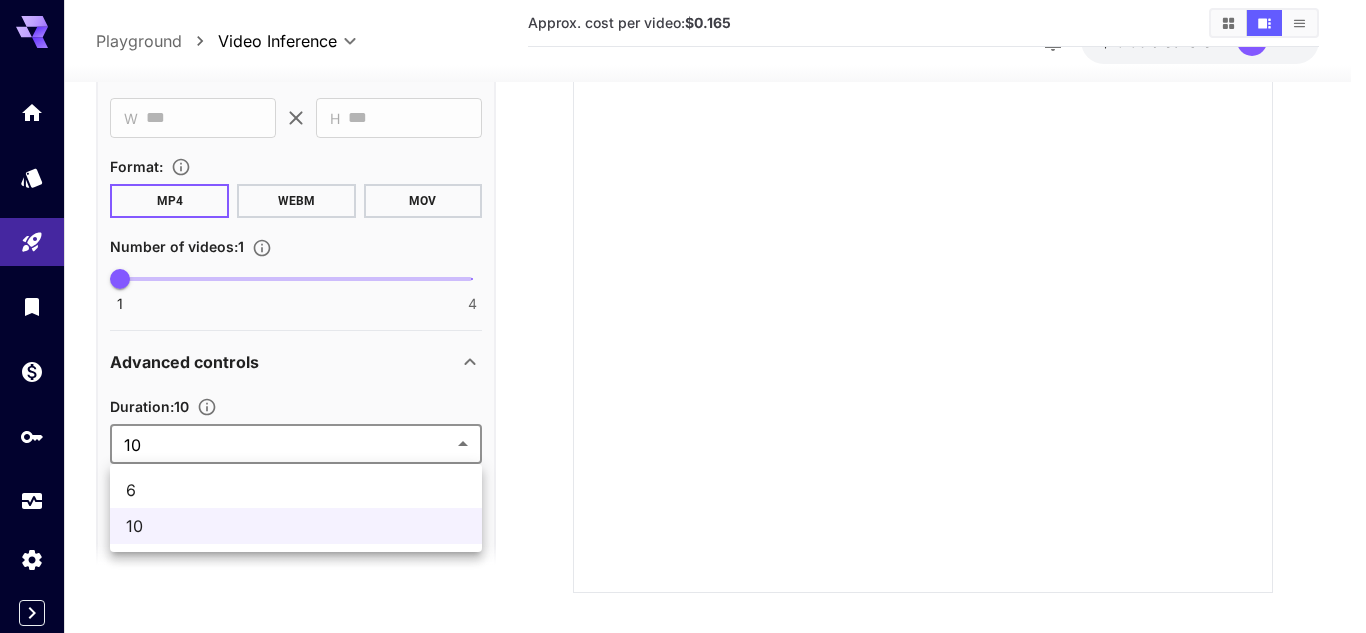 click on "6" at bounding box center (296, 490) 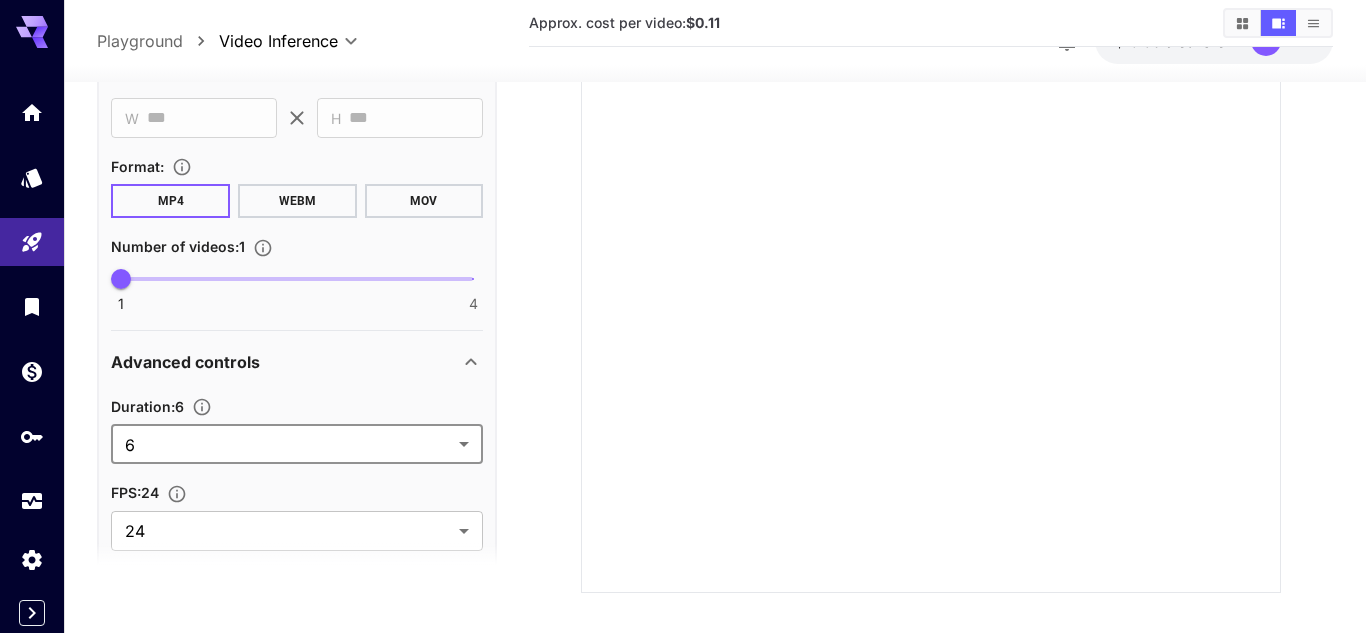 type on "*" 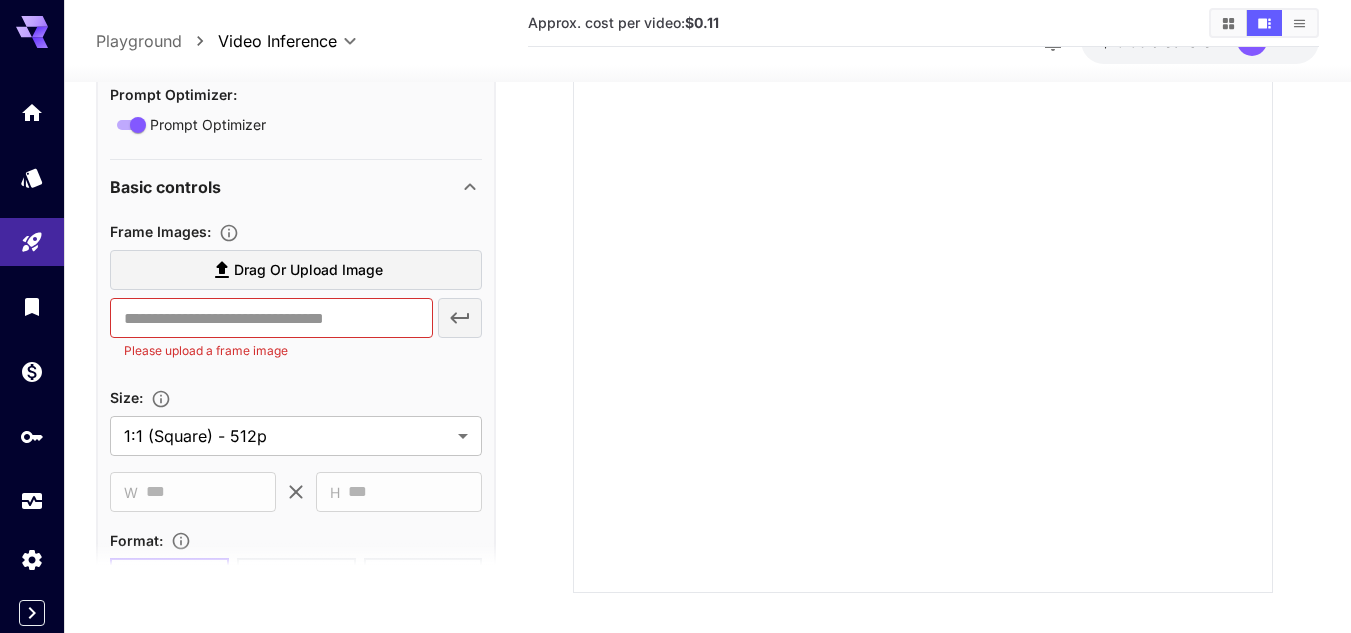 scroll, scrollTop: 669, scrollLeft: 0, axis: vertical 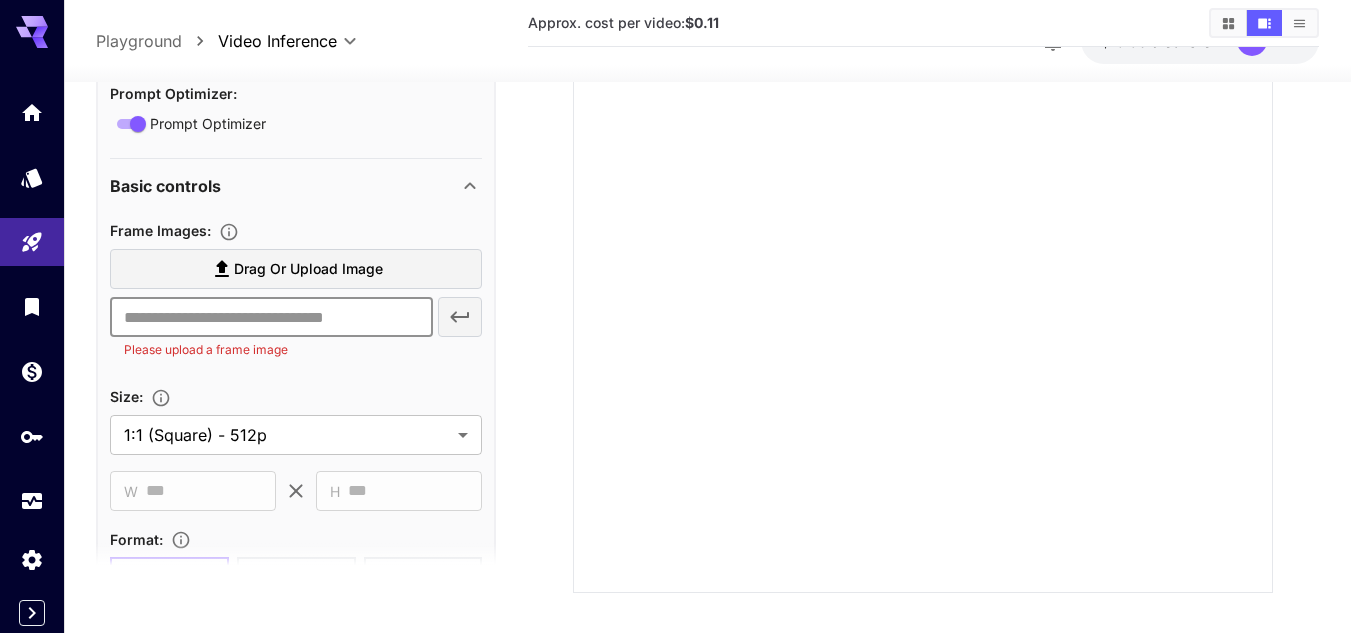 click at bounding box center (271, 317) 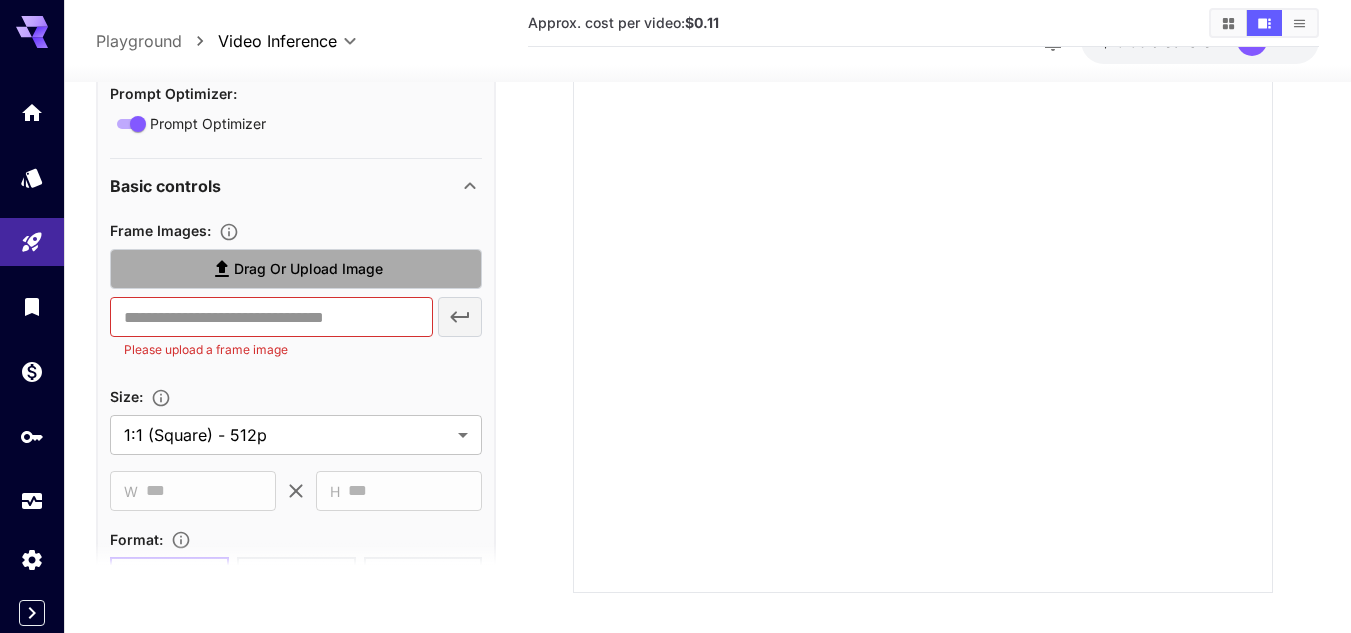 click on "Drag or upload image" at bounding box center (308, 269) 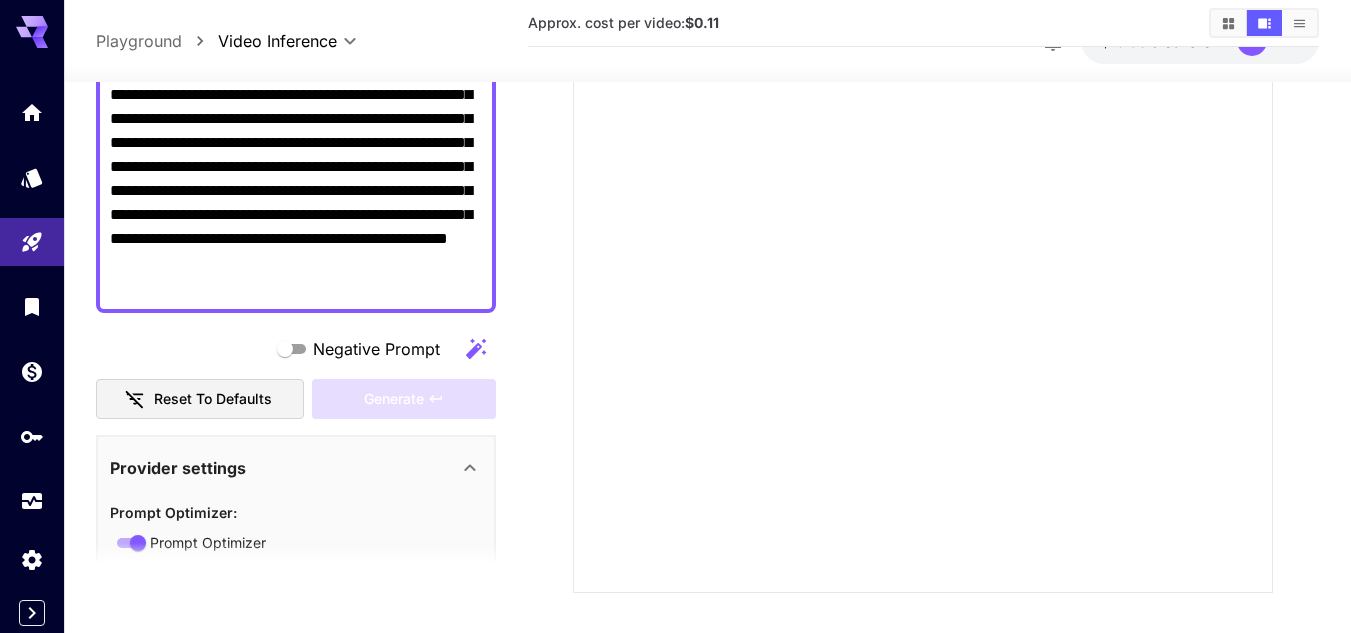 scroll, scrollTop: 236, scrollLeft: 0, axis: vertical 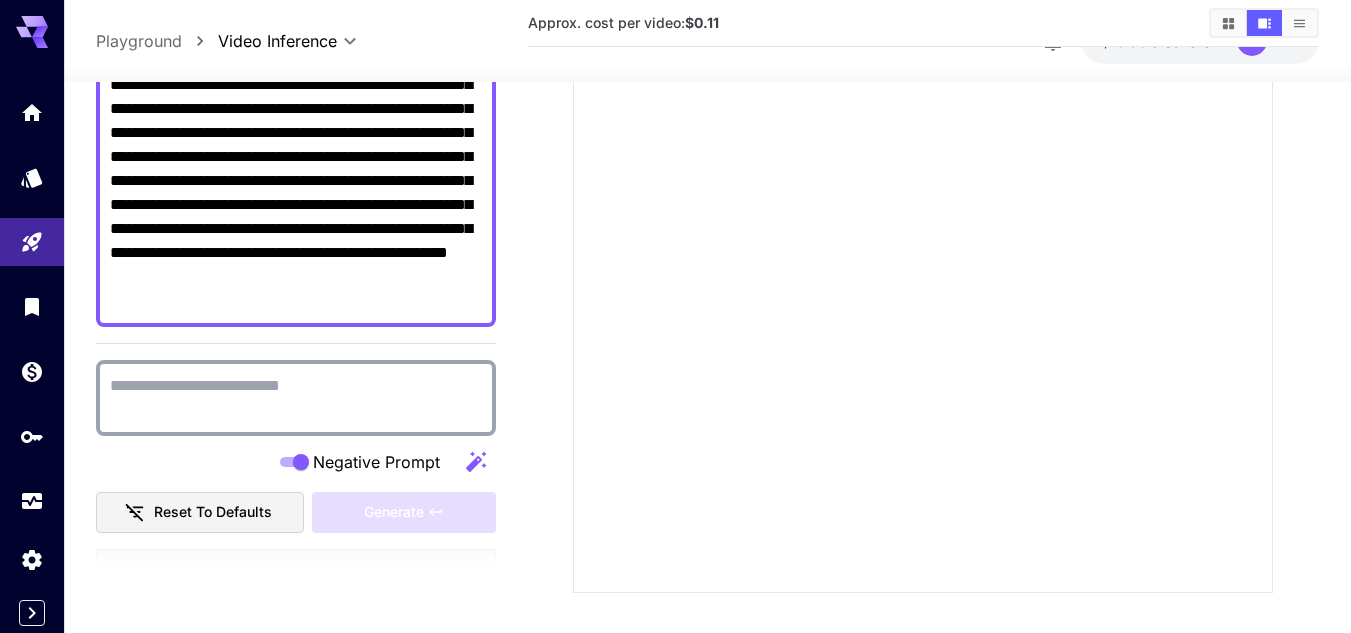 click on "Negative Prompt" at bounding box center (296, 398) 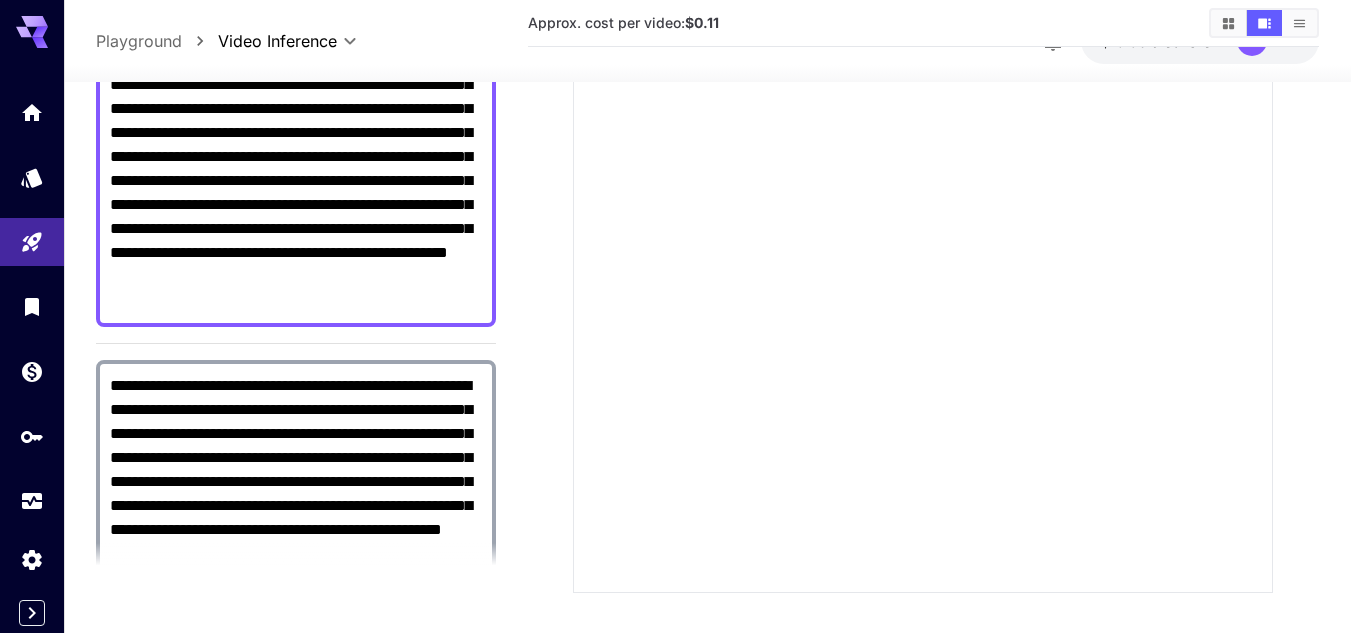 scroll, scrollTop: 278, scrollLeft: 0, axis: vertical 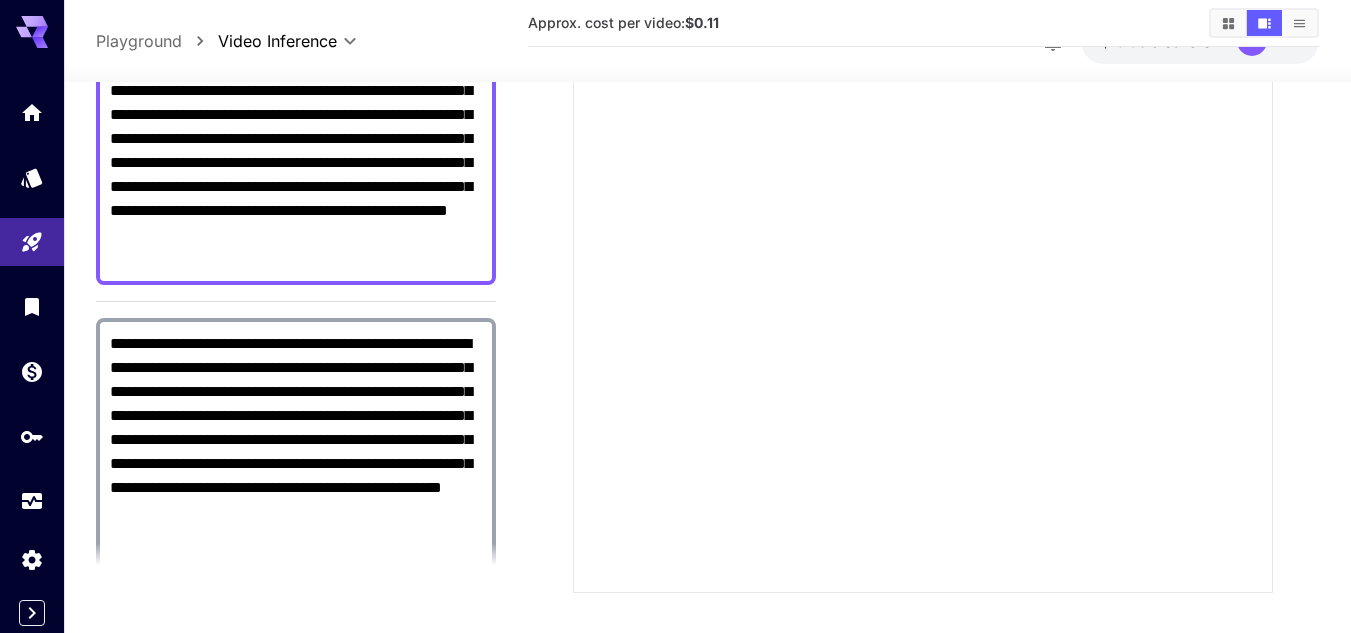 type on "**********" 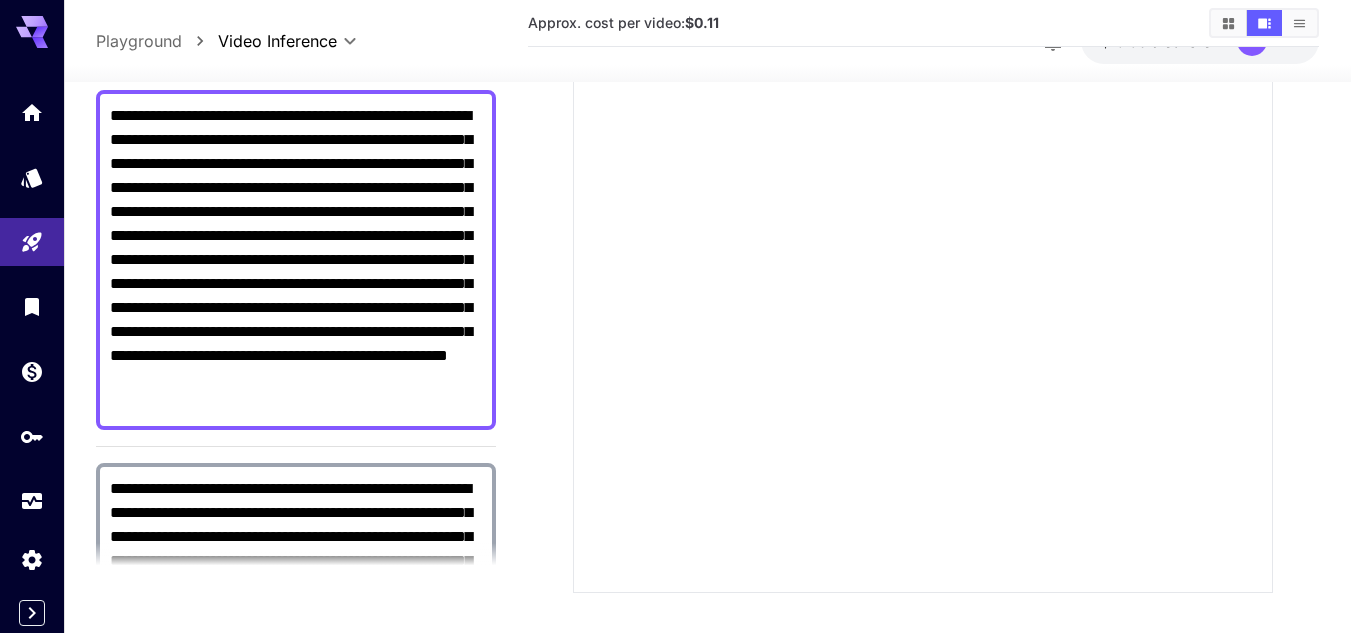 scroll, scrollTop: 103, scrollLeft: 0, axis: vertical 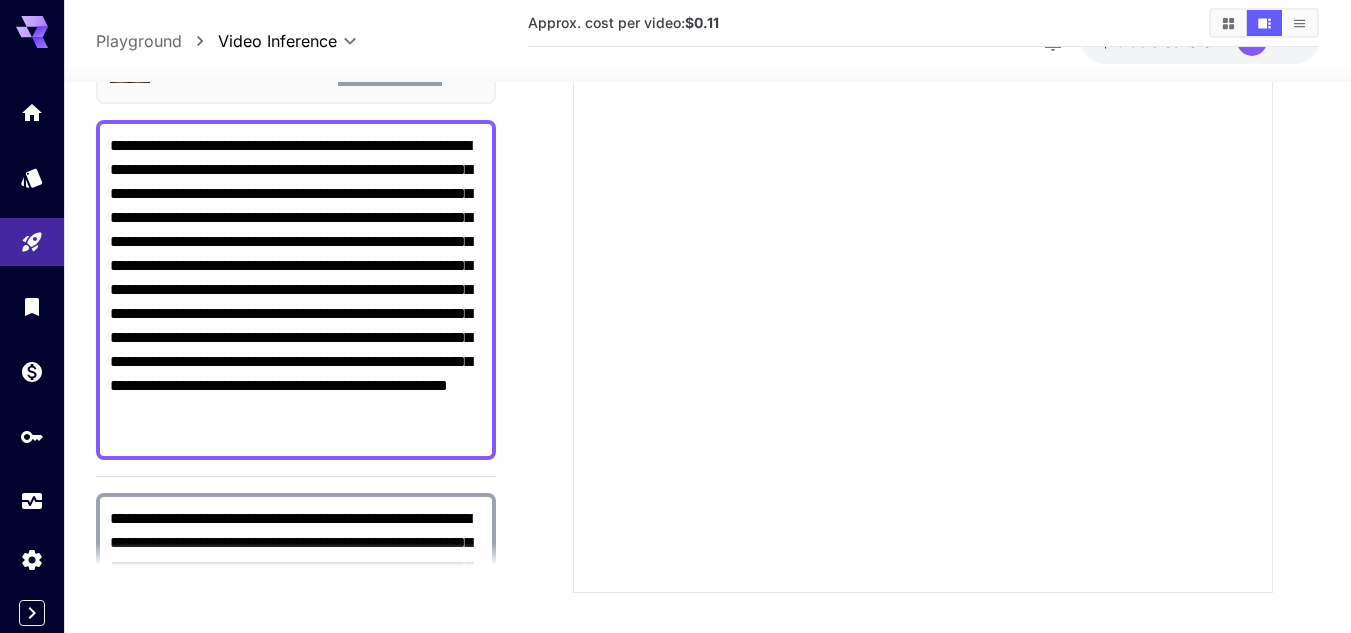drag, startPoint x: 418, startPoint y: 215, endPoint x: 106, endPoint y: 115, distance: 327.63394 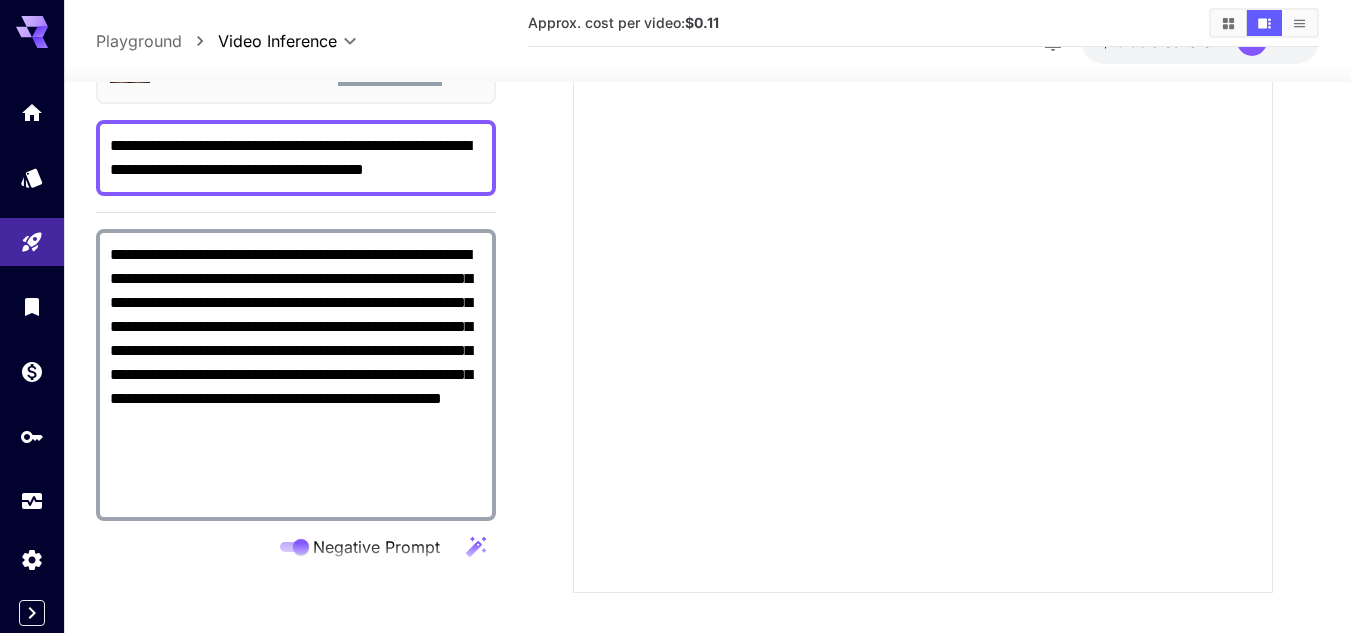 paste on "**********" 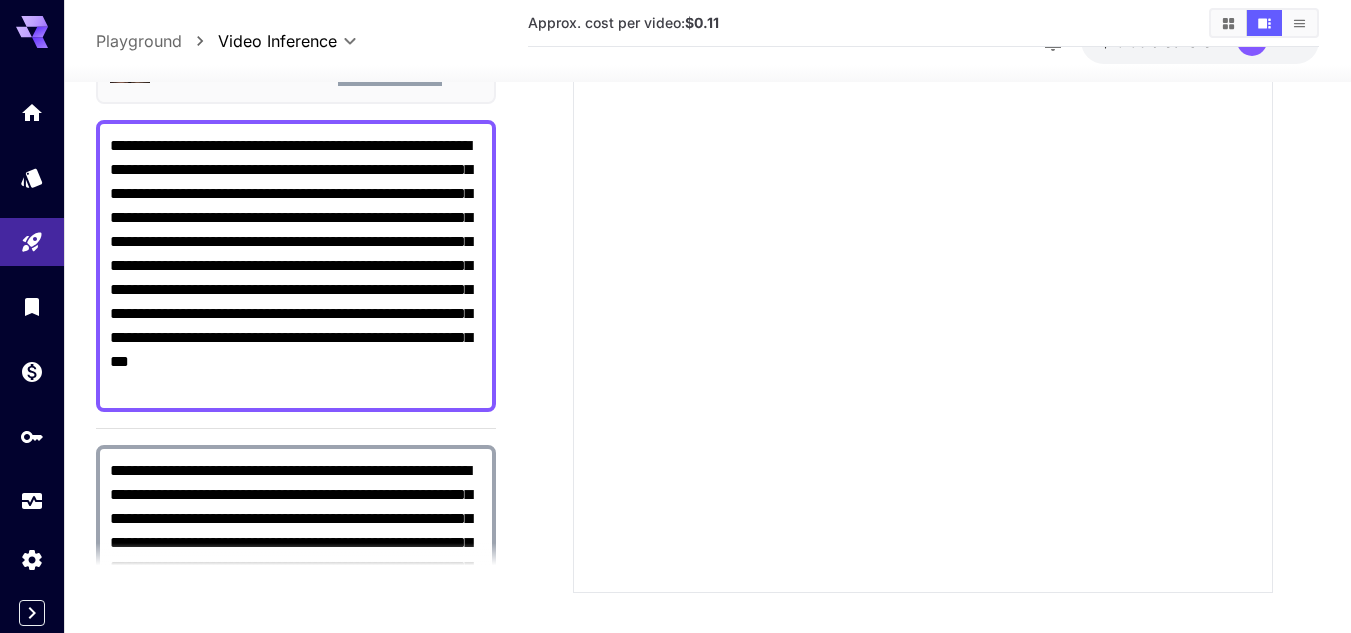 scroll, scrollTop: 336, scrollLeft: 0, axis: vertical 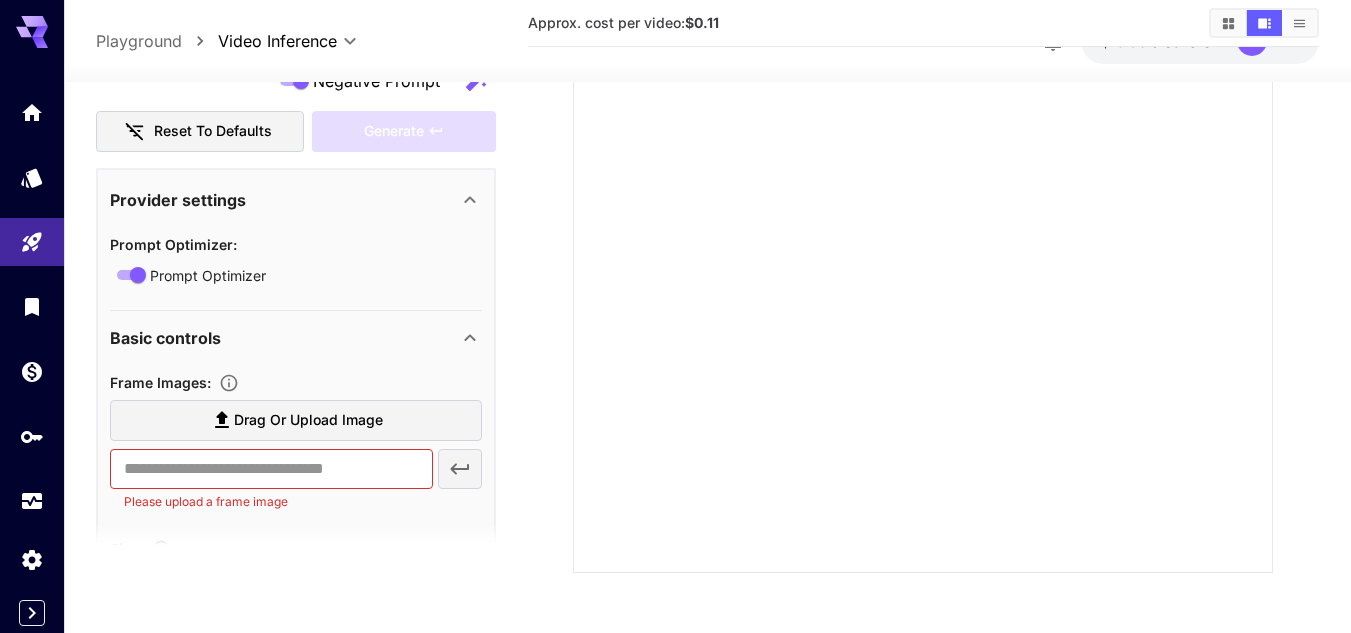 type on "**********" 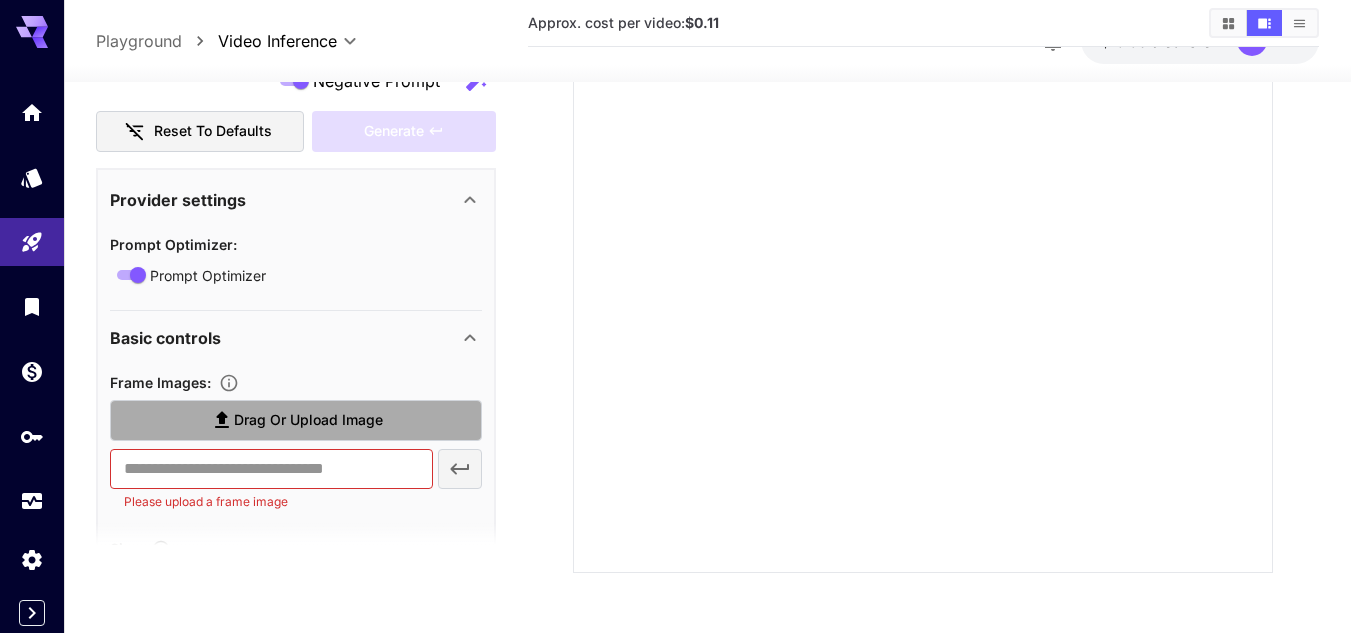 click on "Drag or upload image" at bounding box center (296, 420) 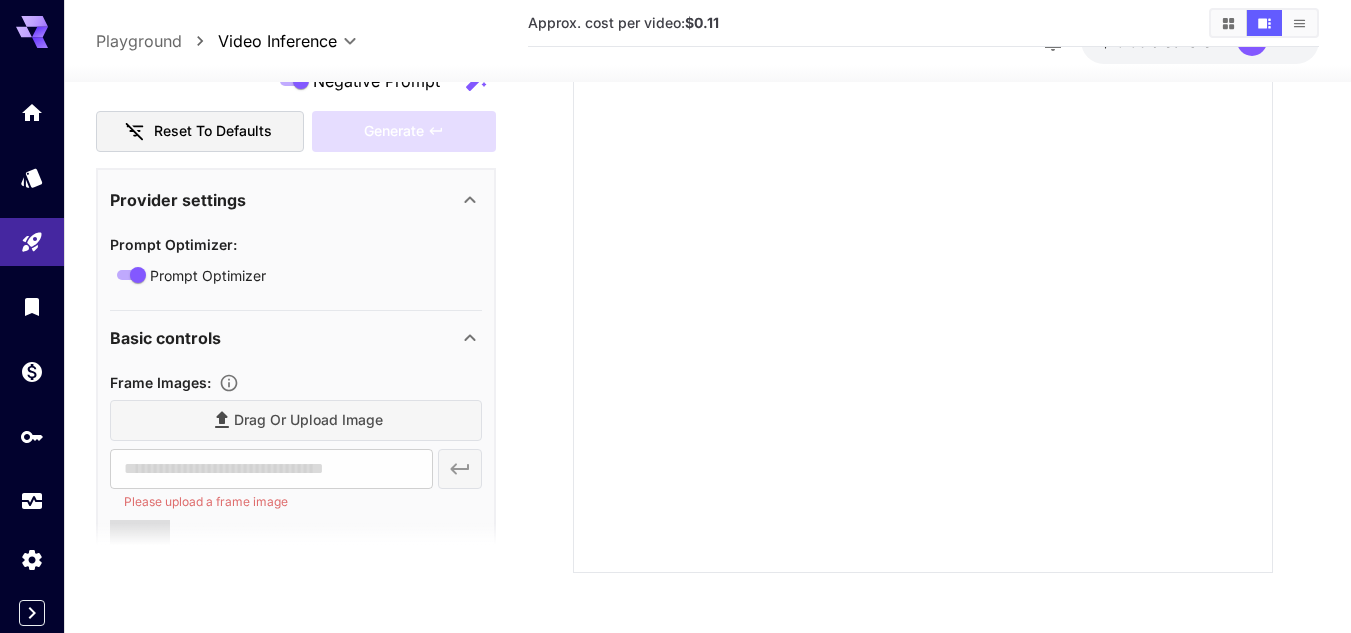type on "**********" 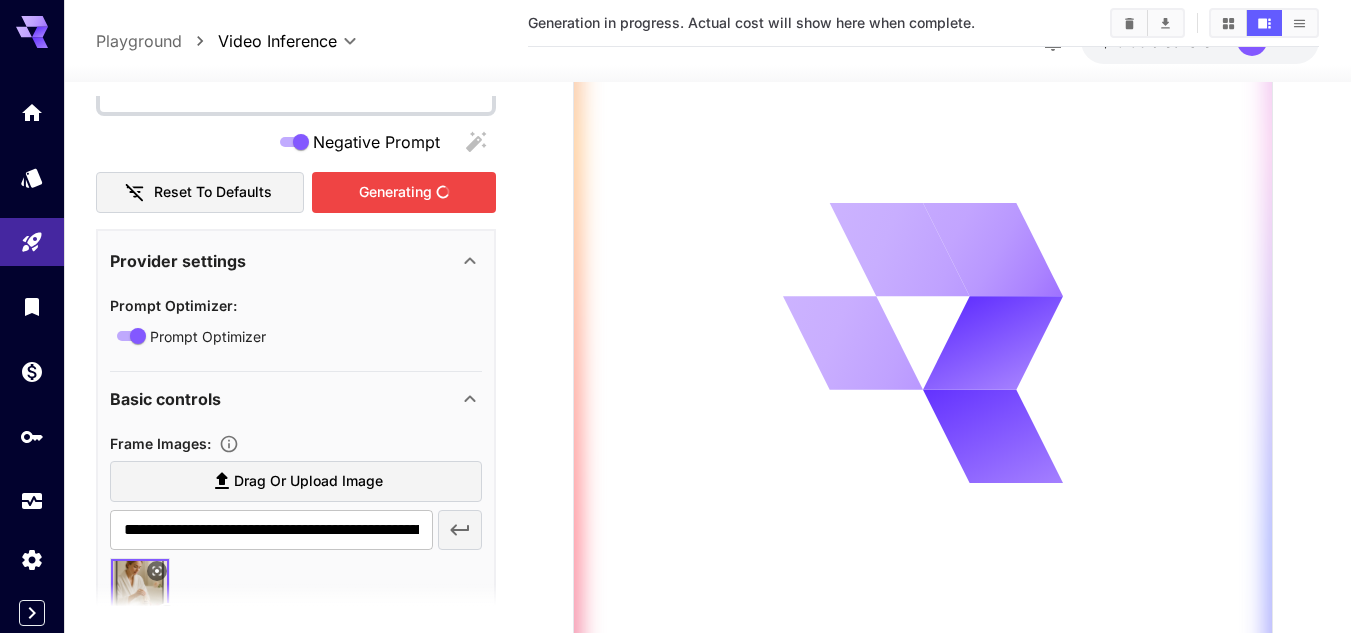 click on "**********" at bounding box center [296, 10] 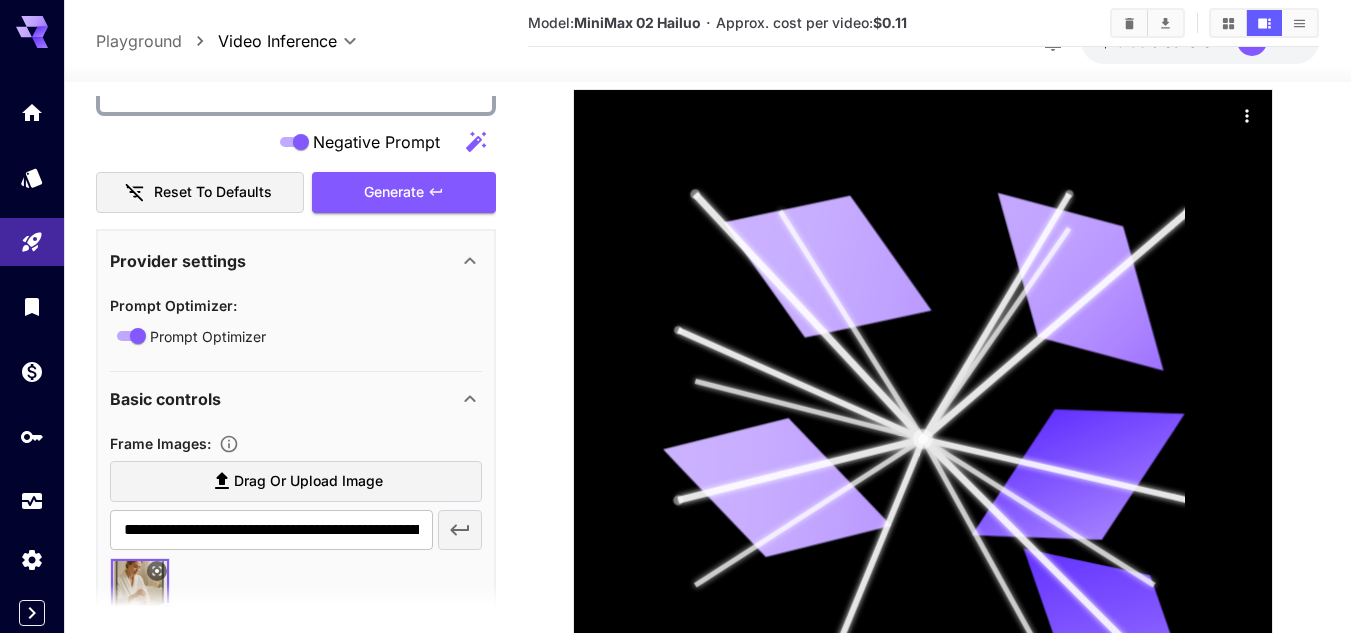 scroll, scrollTop: 0, scrollLeft: 0, axis: both 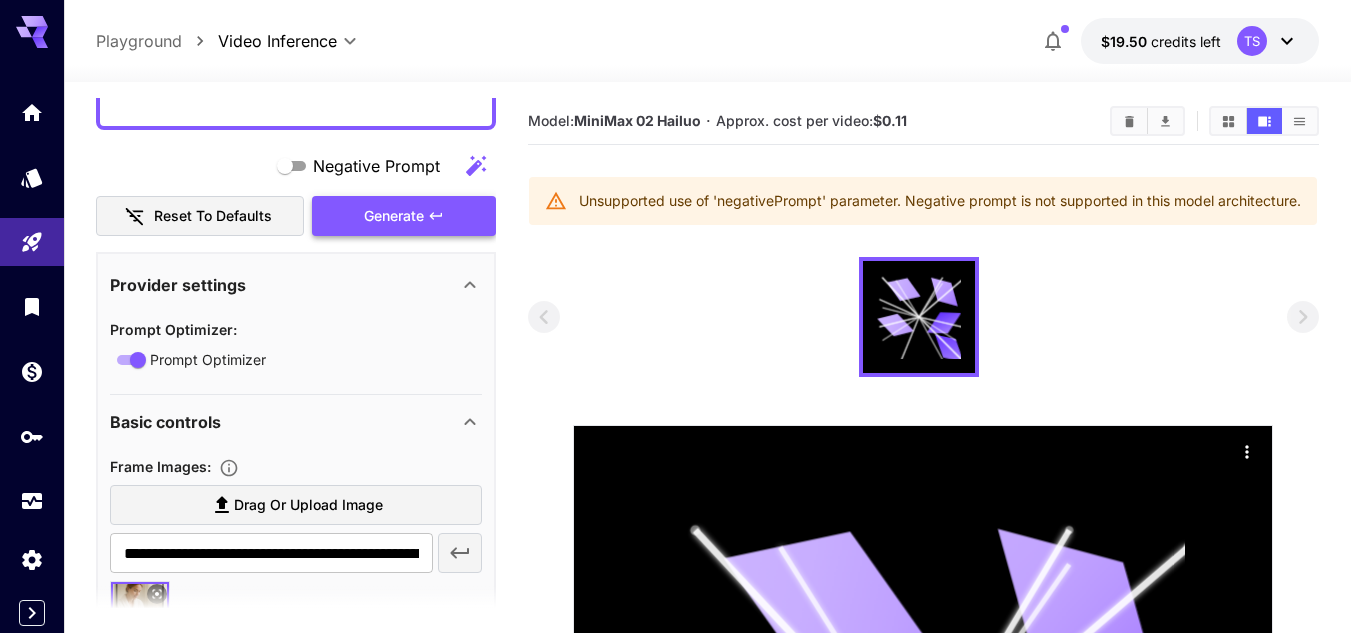 click on "Generate" at bounding box center [404, 216] 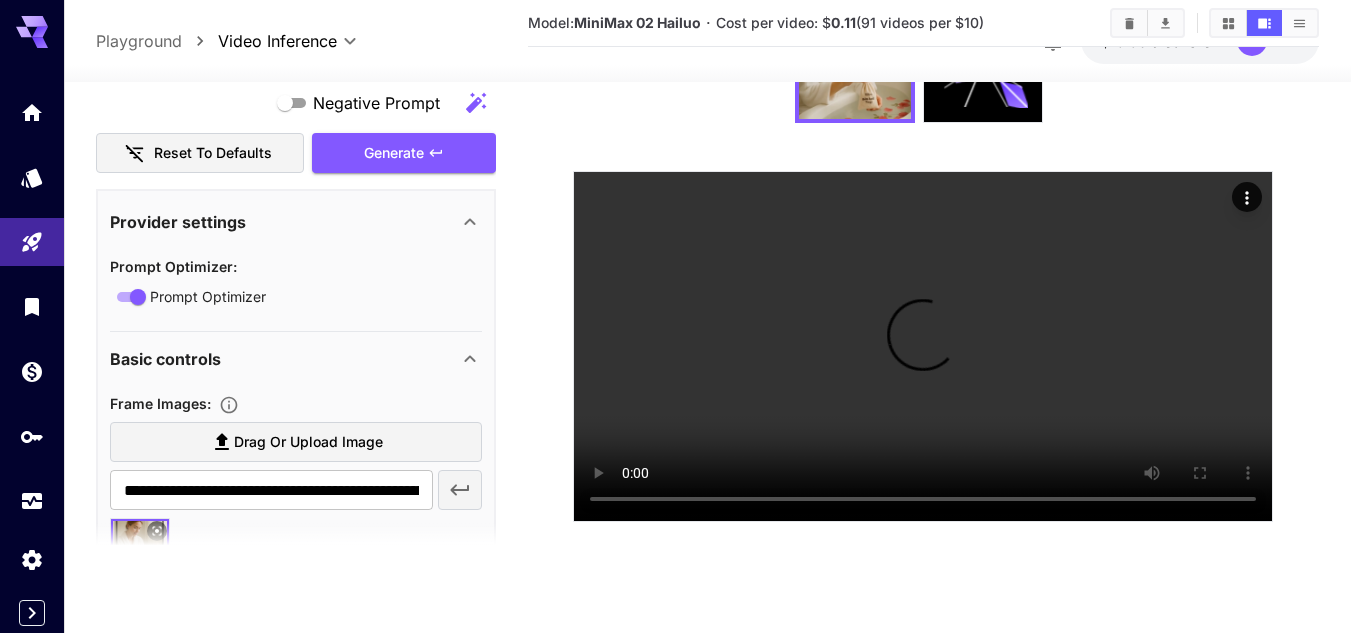 scroll, scrollTop: 765, scrollLeft: 0, axis: vertical 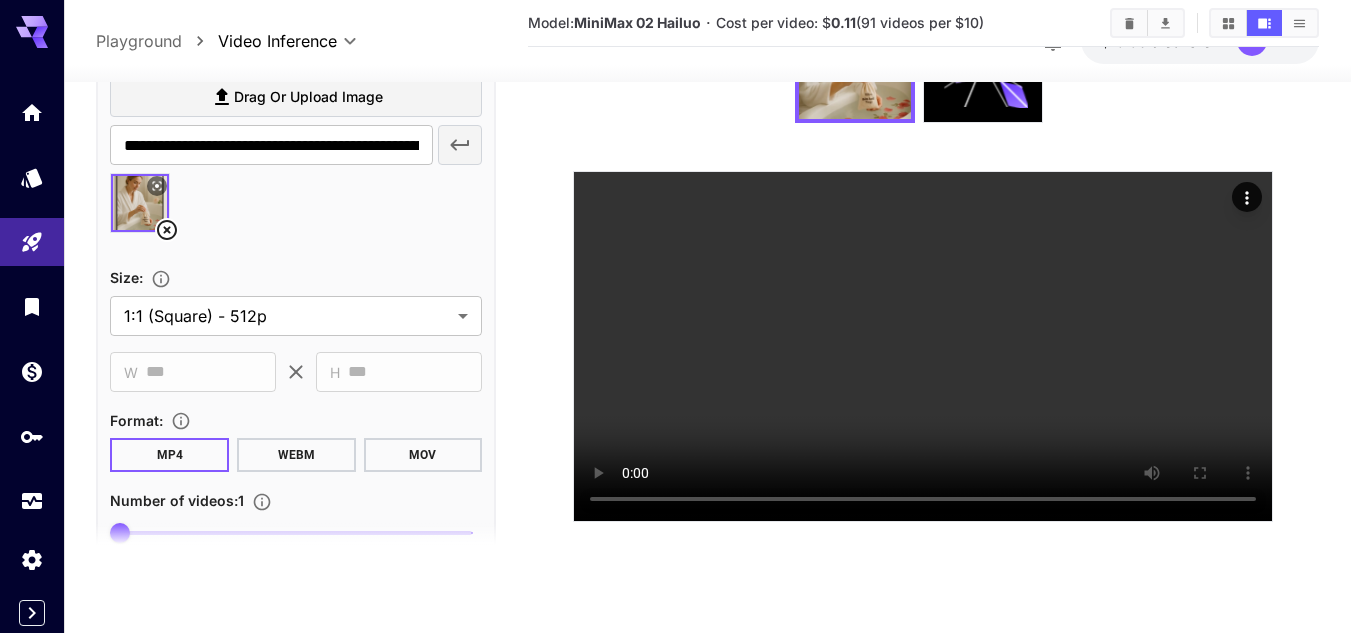 click 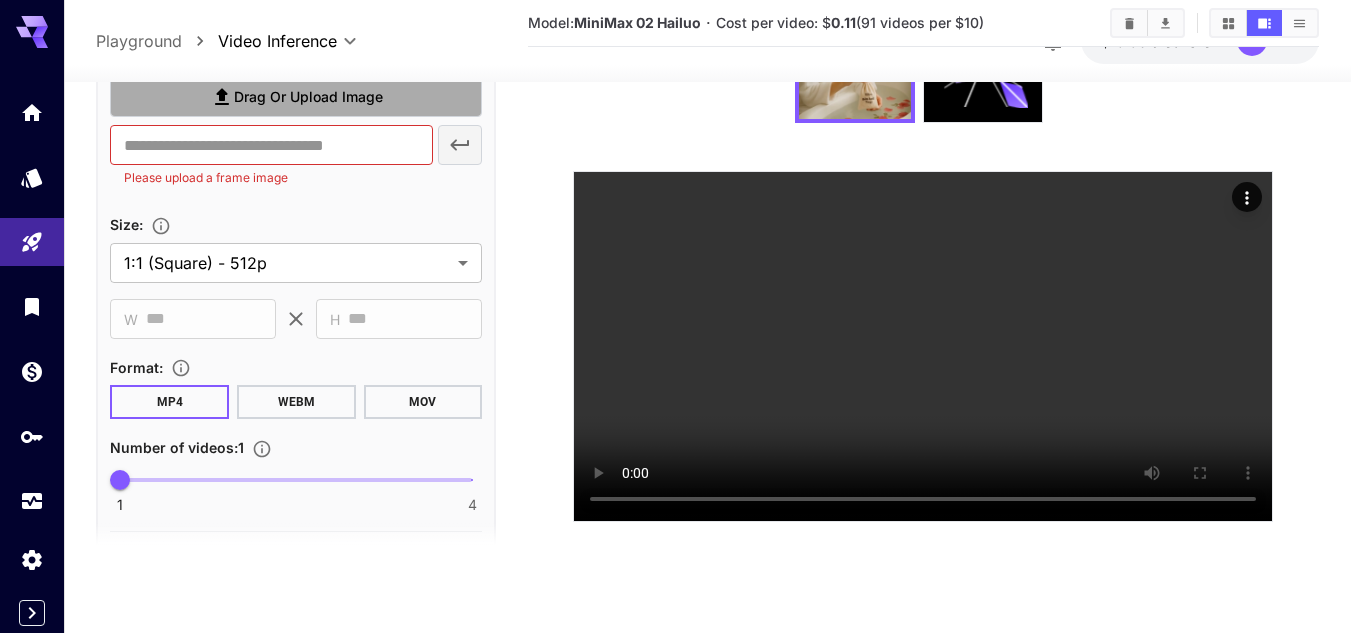 click on "Drag or upload image" at bounding box center [296, 97] 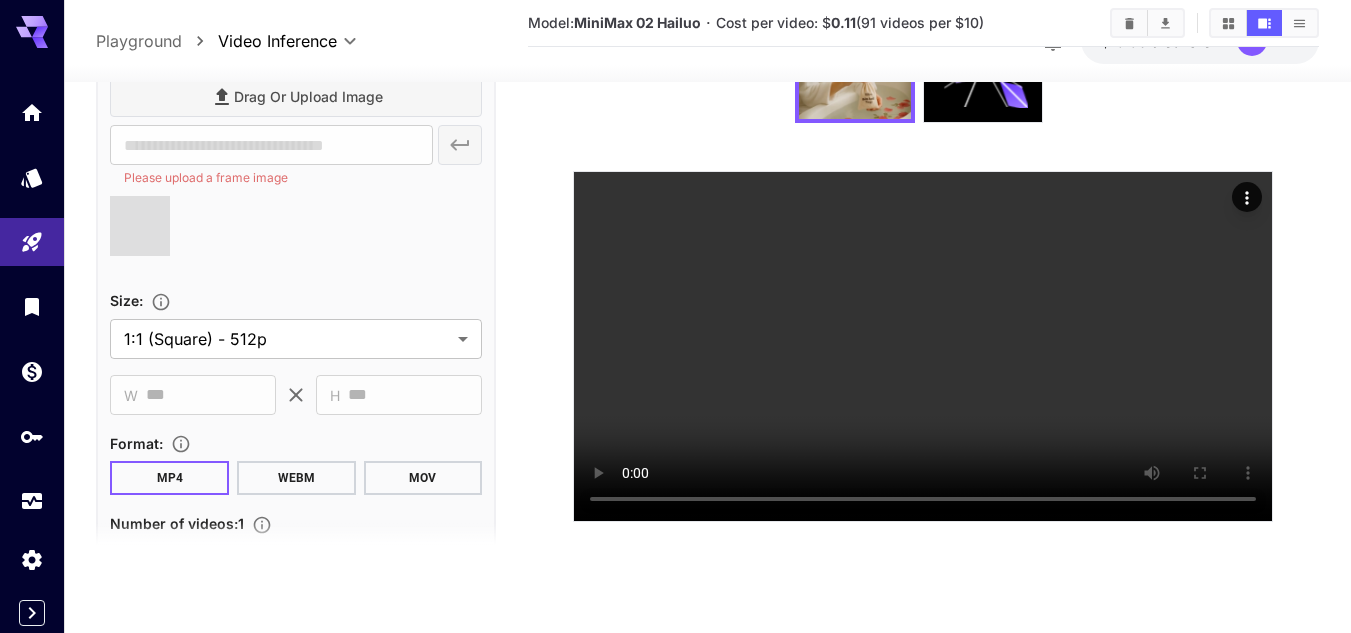 type on "**********" 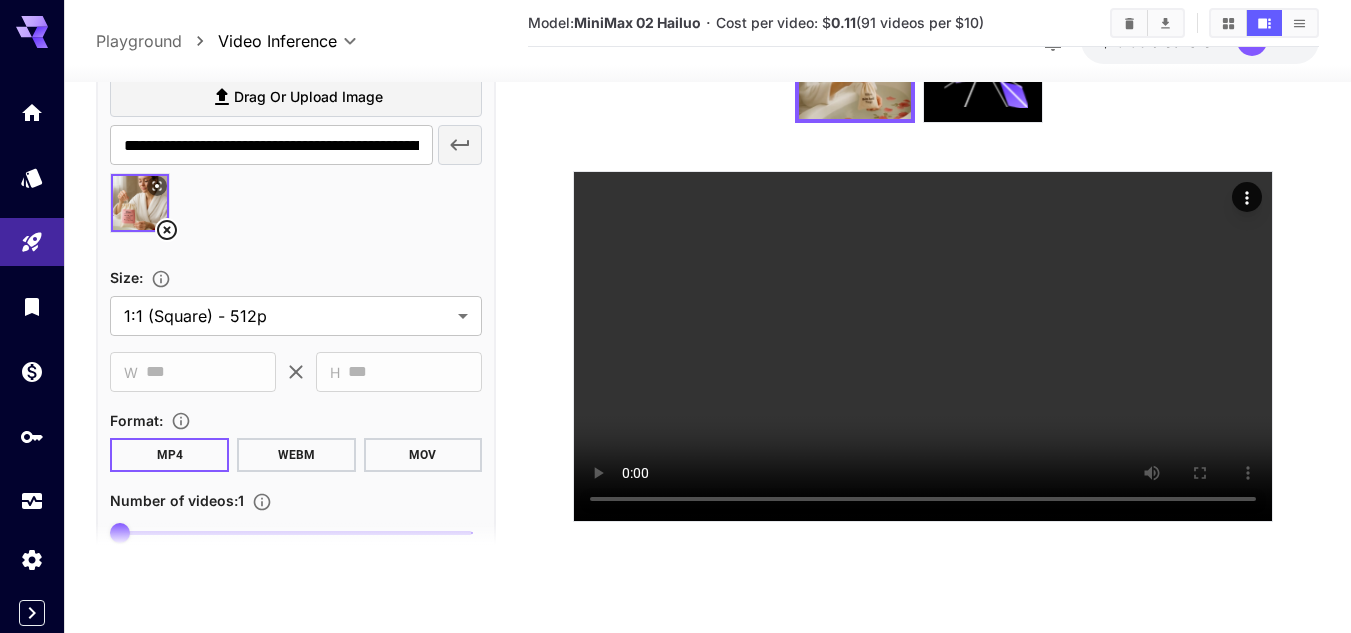 click on "MOV" at bounding box center [423, 455] 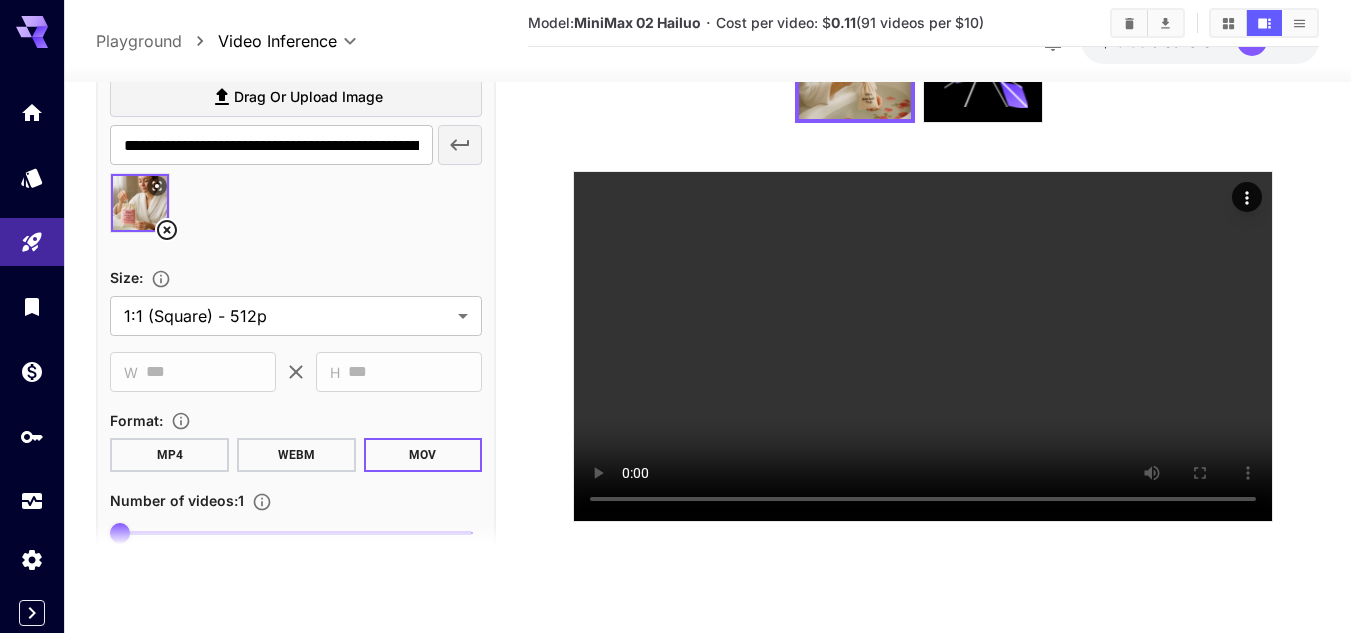 click on "WEBM" at bounding box center (296, 455) 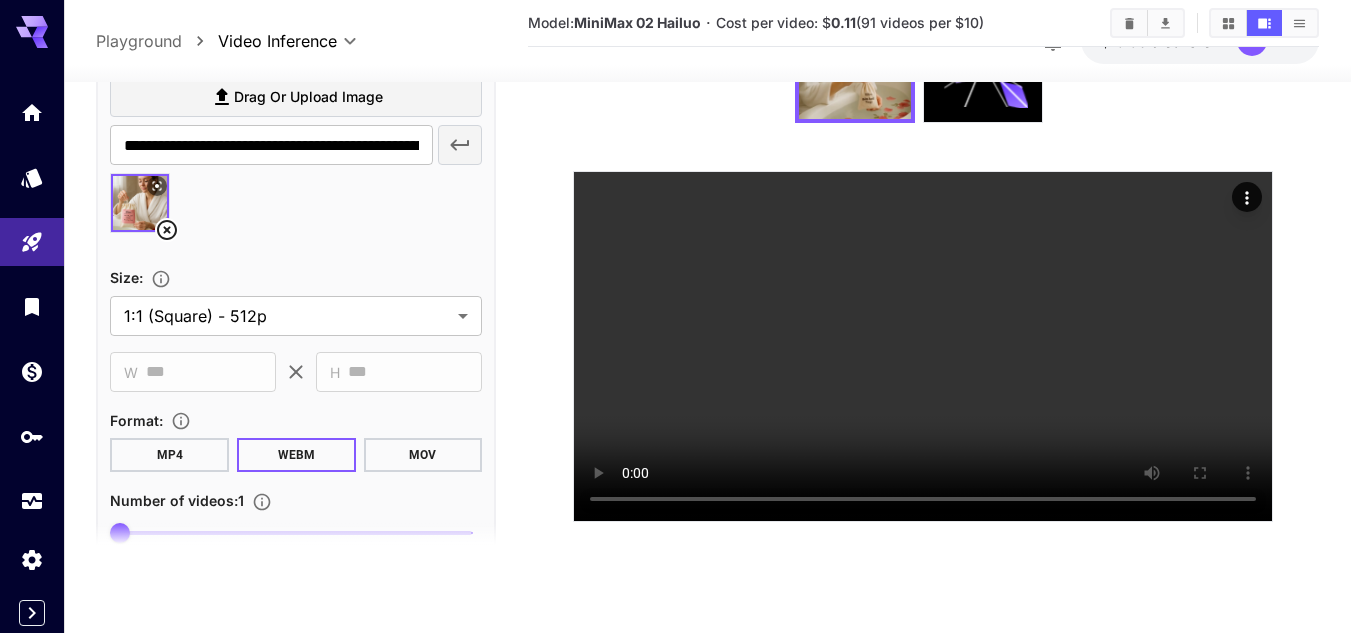 click on "MP4" at bounding box center [169, 455] 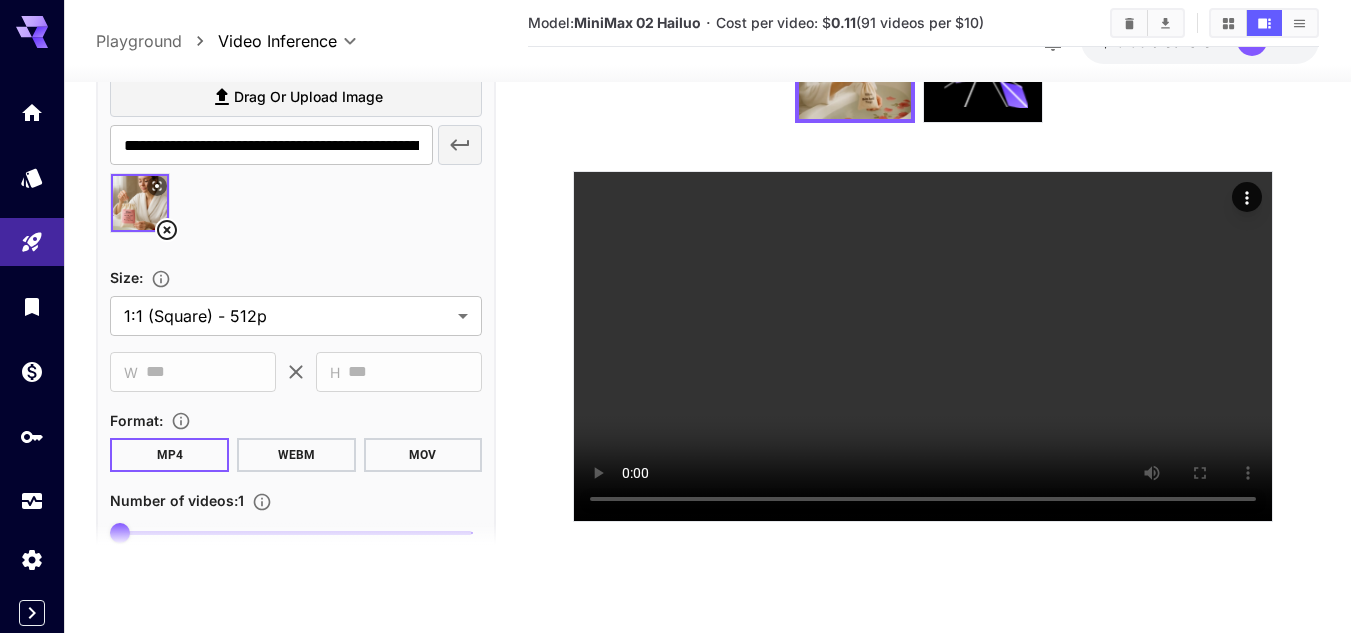 scroll, scrollTop: 355, scrollLeft: 0, axis: vertical 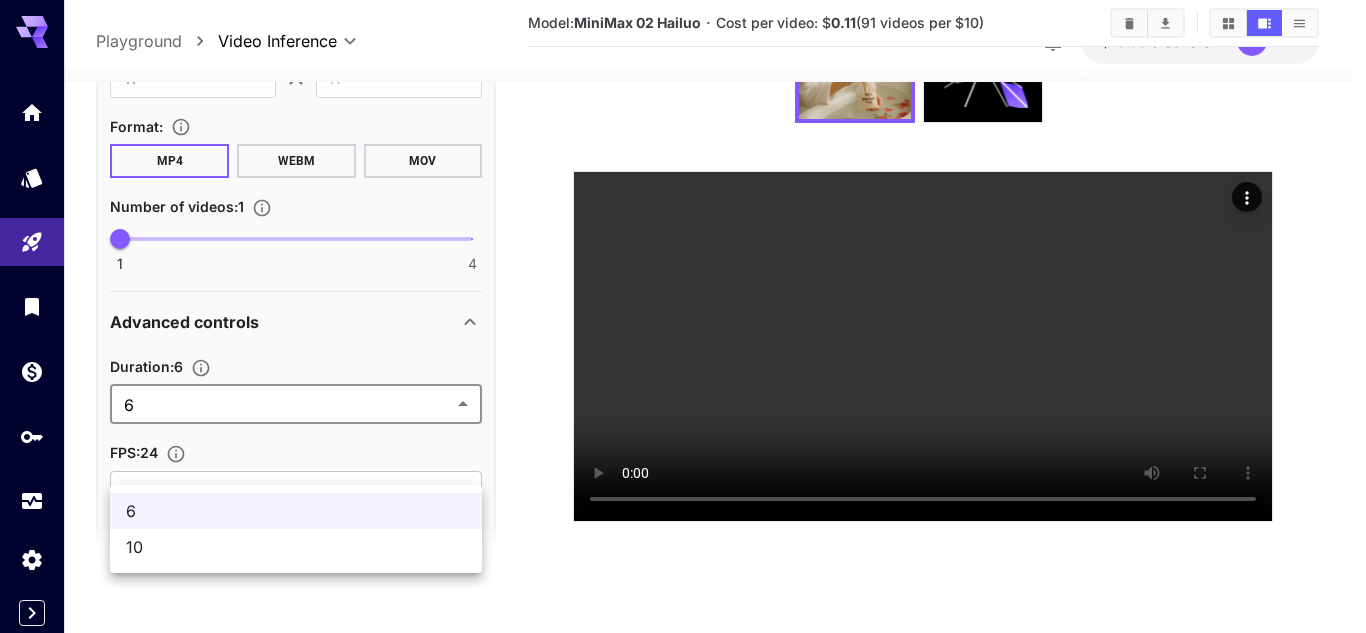 click on "**********" at bounding box center (683, 237) 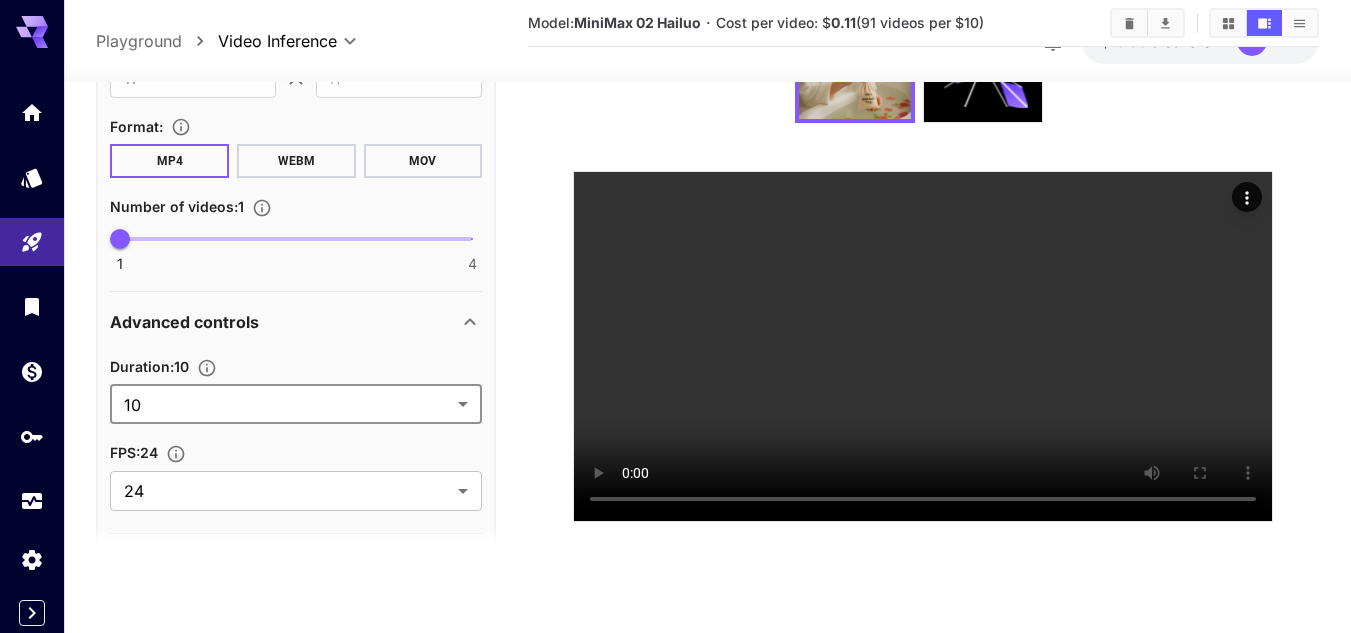 click on "FPS :  24" at bounding box center (296, 452) 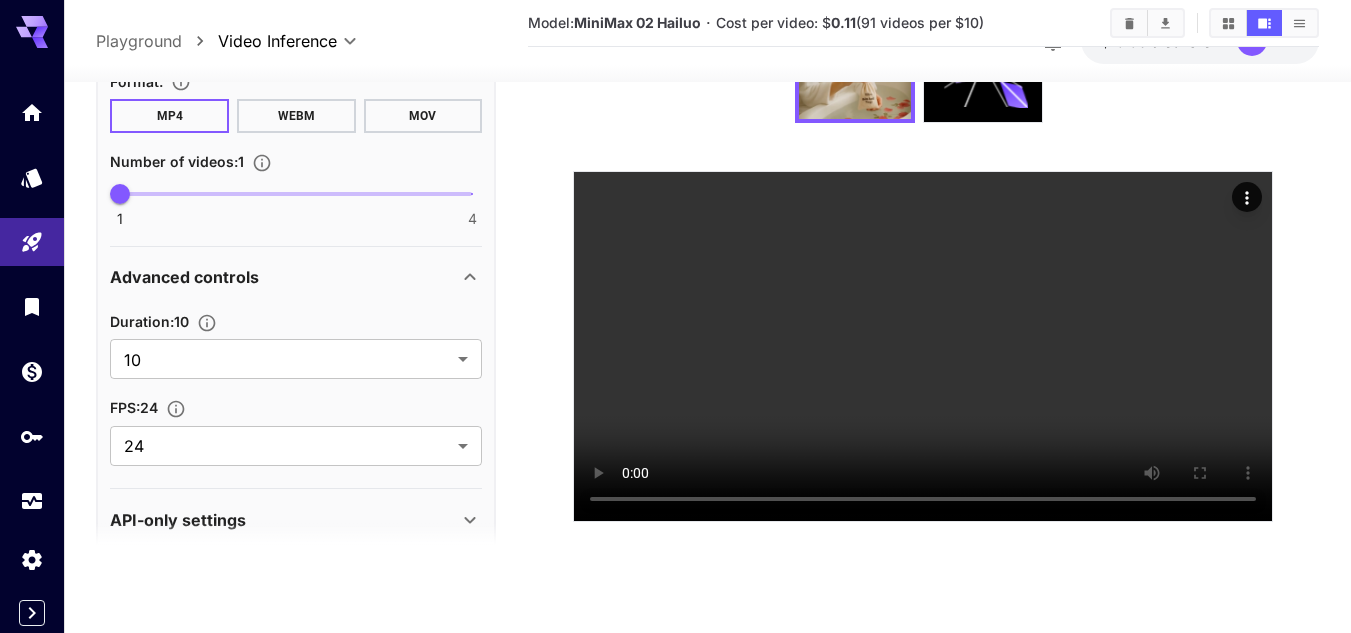 scroll, scrollTop: 1141, scrollLeft: 0, axis: vertical 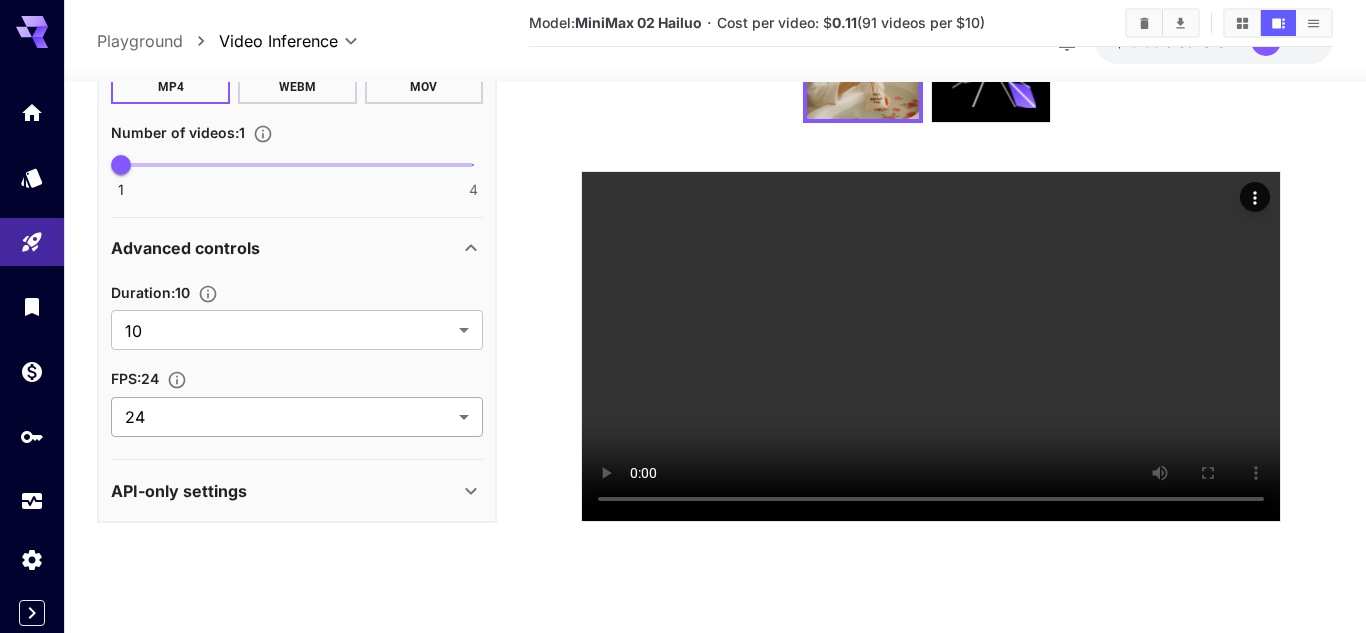 click on "**********" at bounding box center [683, 237] 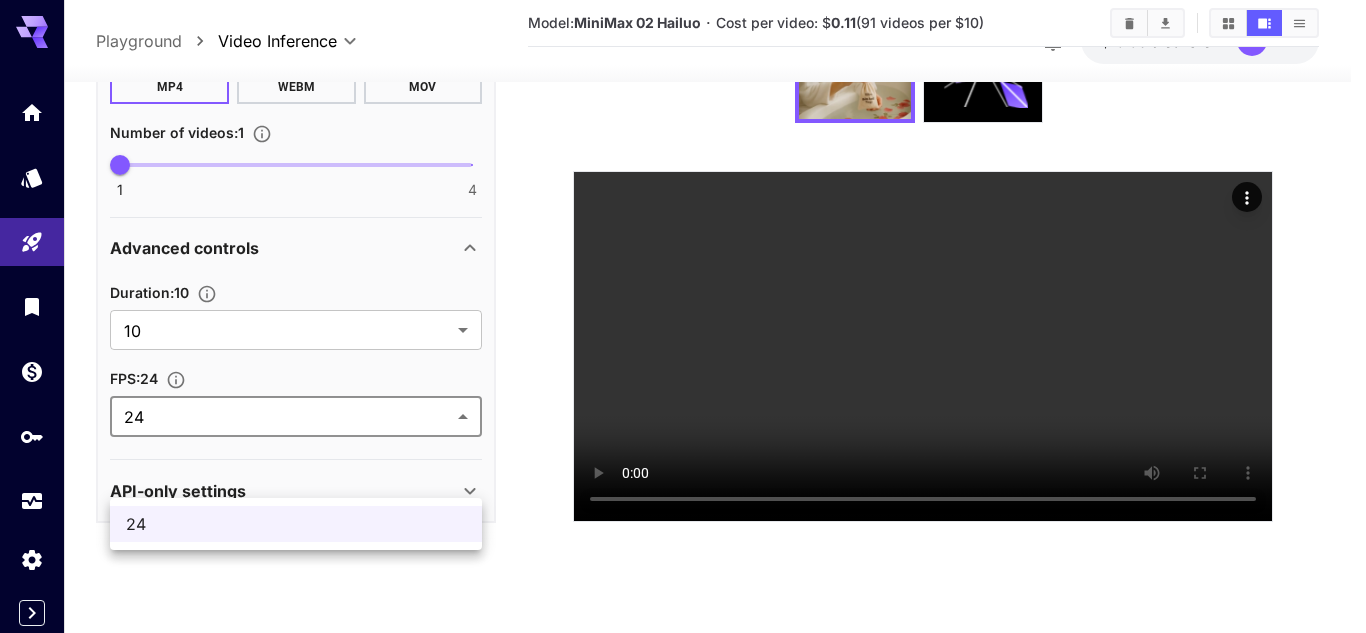 click on "24" at bounding box center [296, 524] 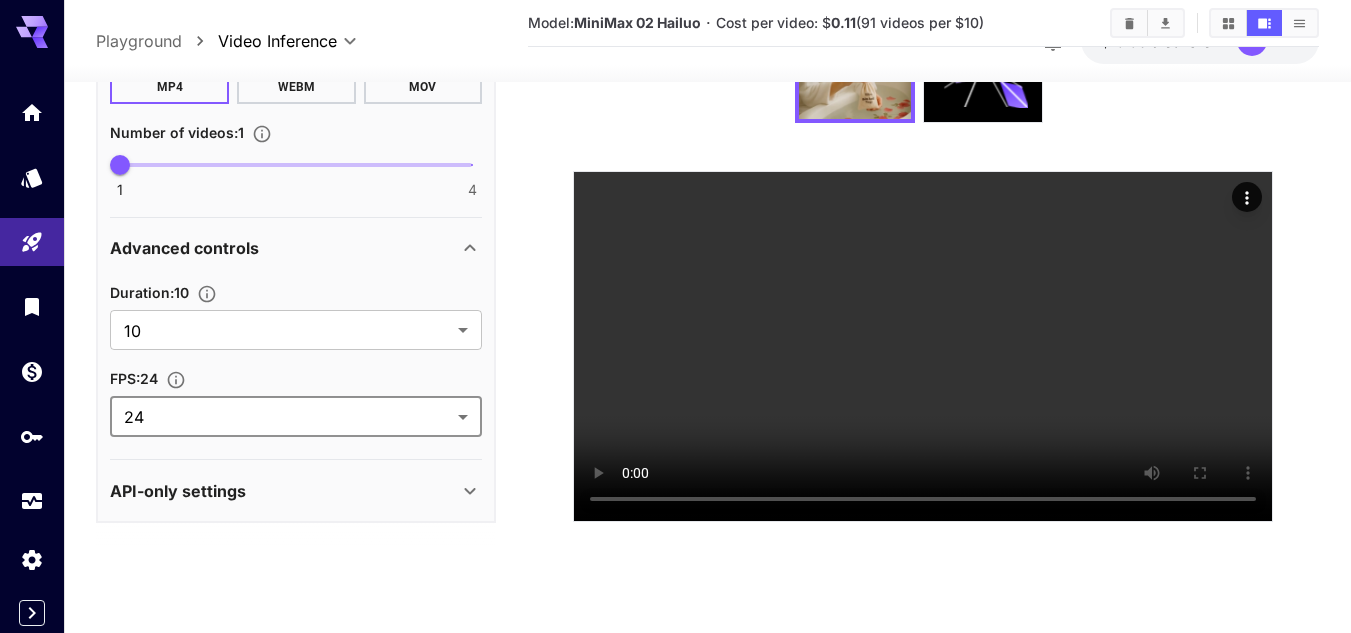 scroll, scrollTop: 802, scrollLeft: 0, axis: vertical 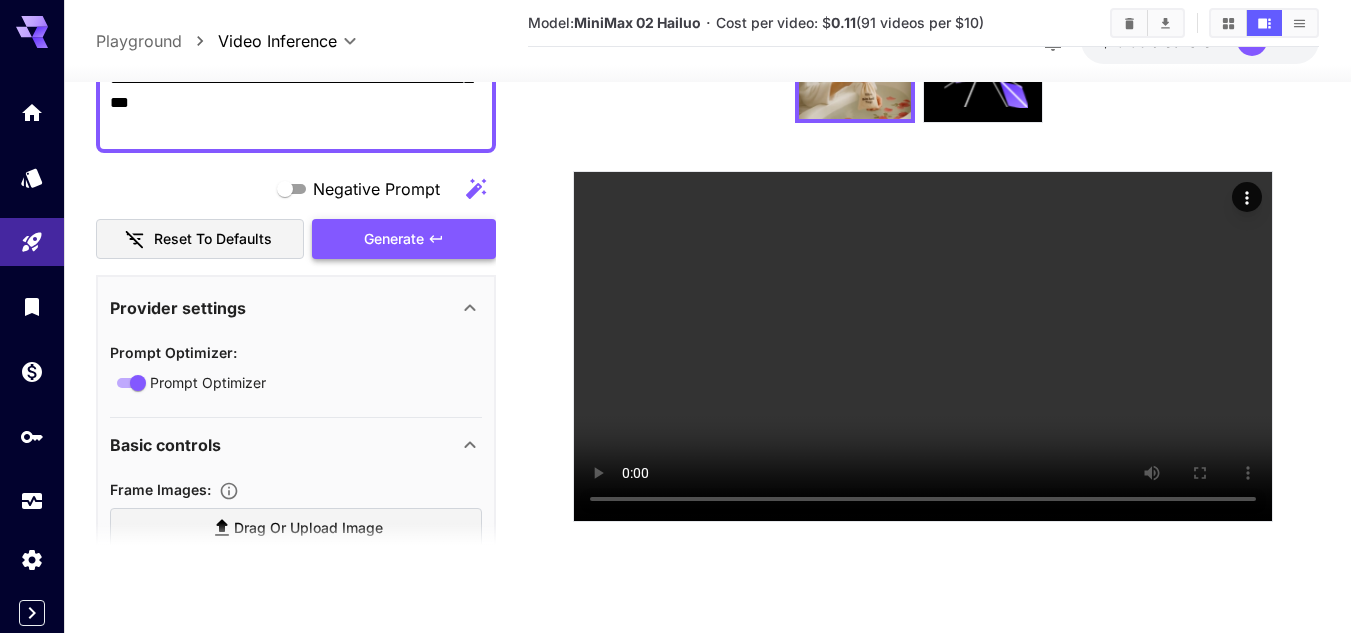click on "Generate" at bounding box center (404, 239) 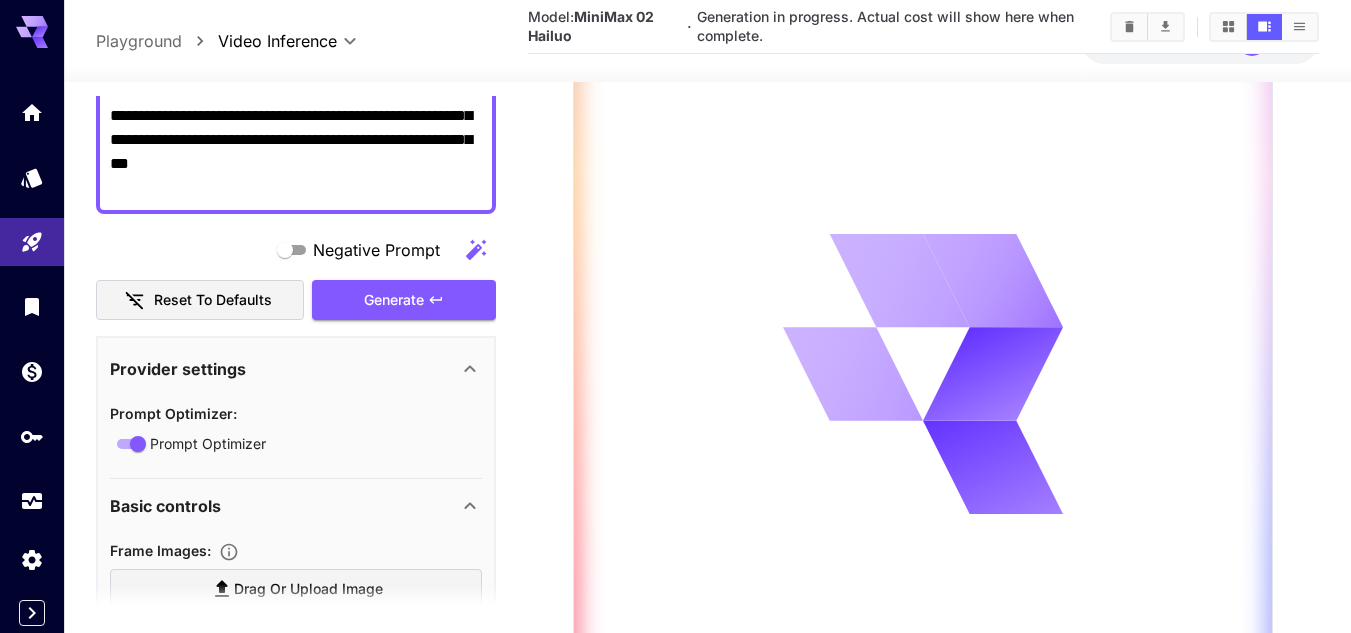scroll, scrollTop: 309, scrollLeft: 0, axis: vertical 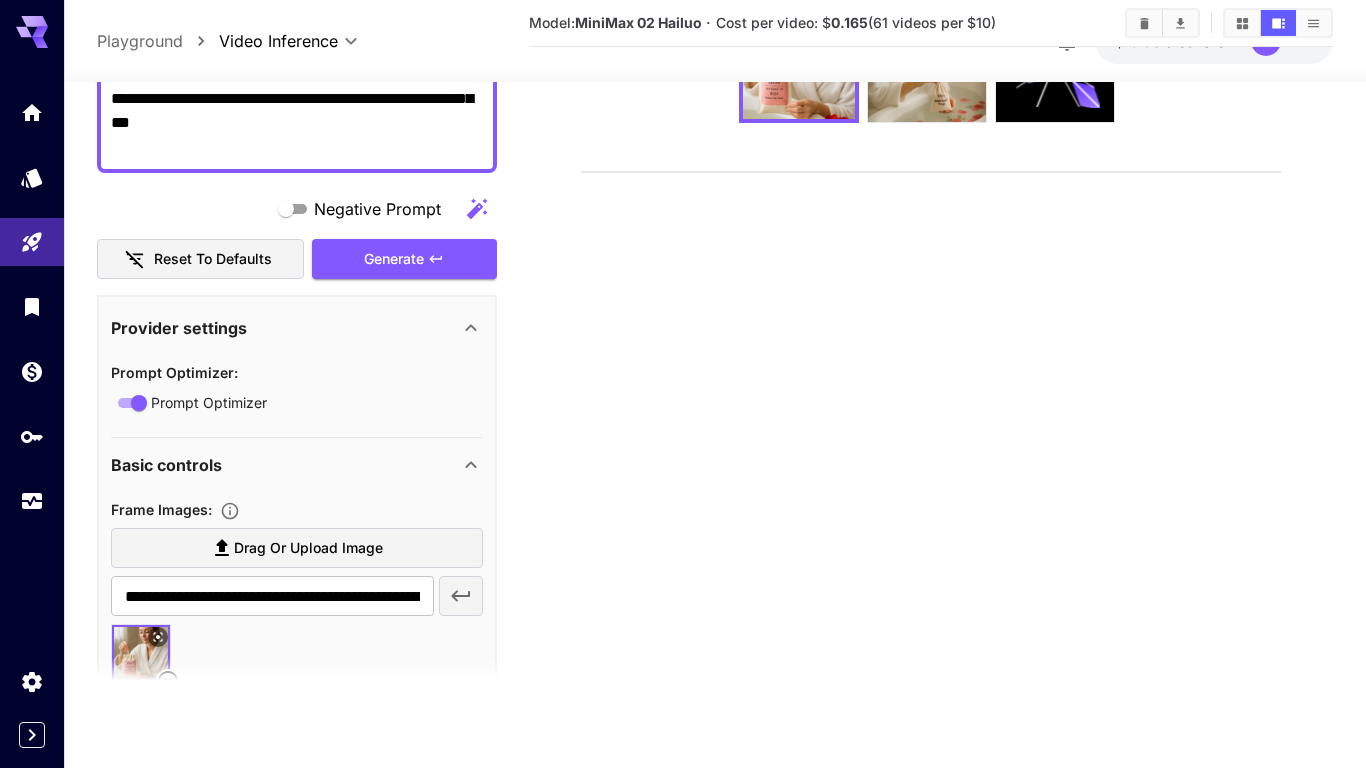 type 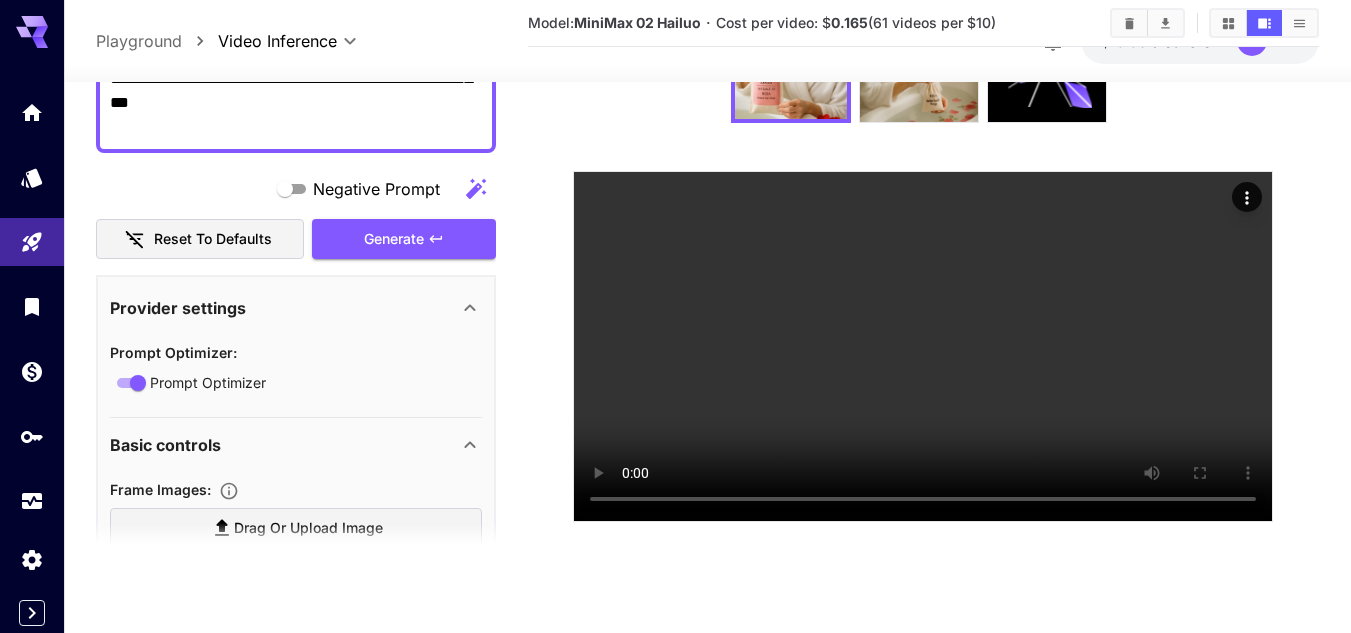 scroll, scrollTop: 763, scrollLeft: 0, axis: vertical 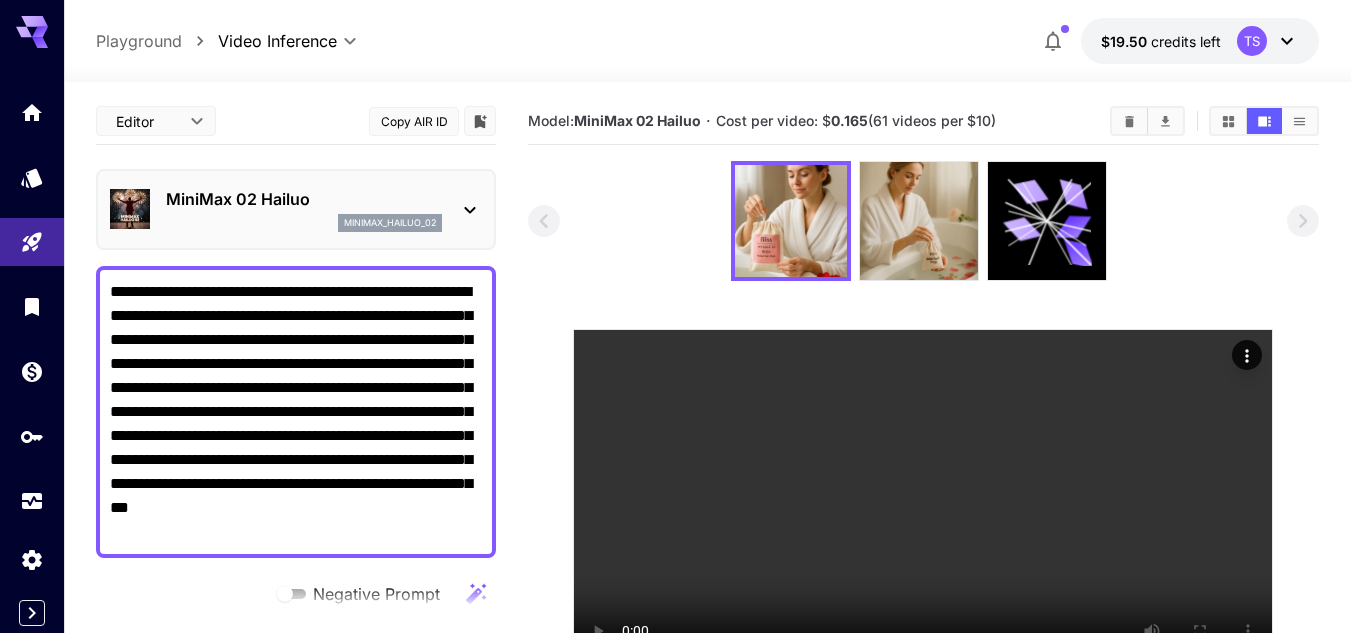 click 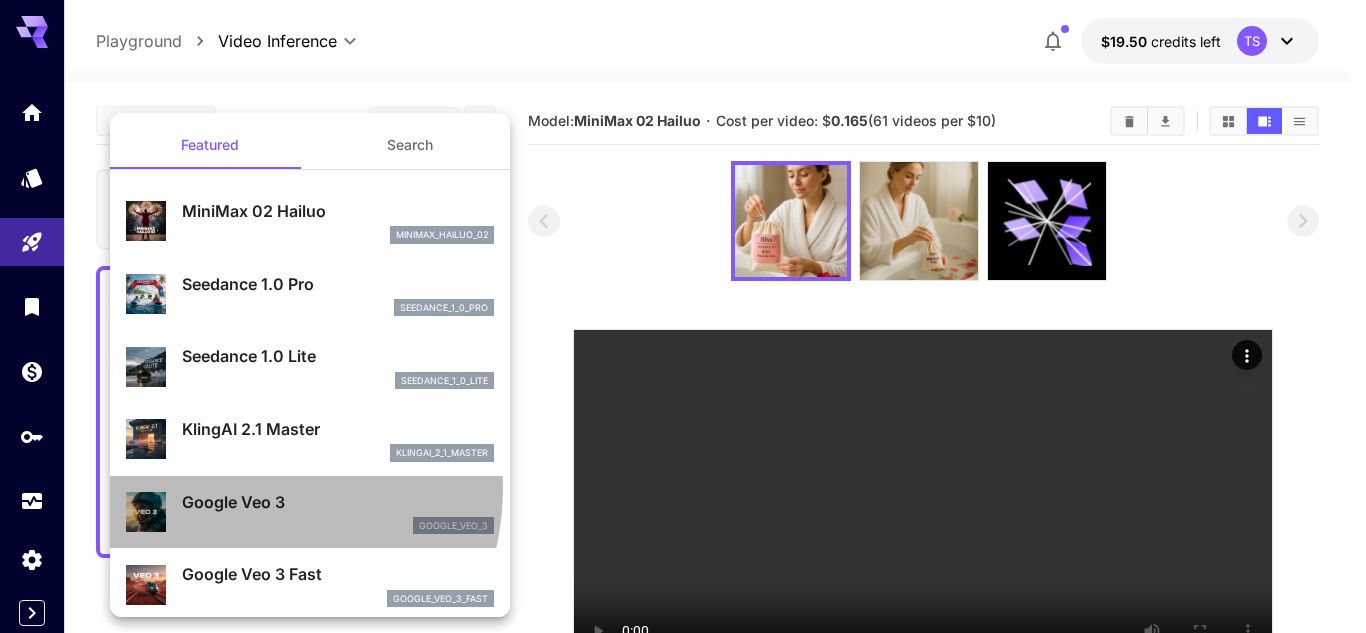 click on "Google Veo 3 google_veo_3" at bounding box center (310, 512) 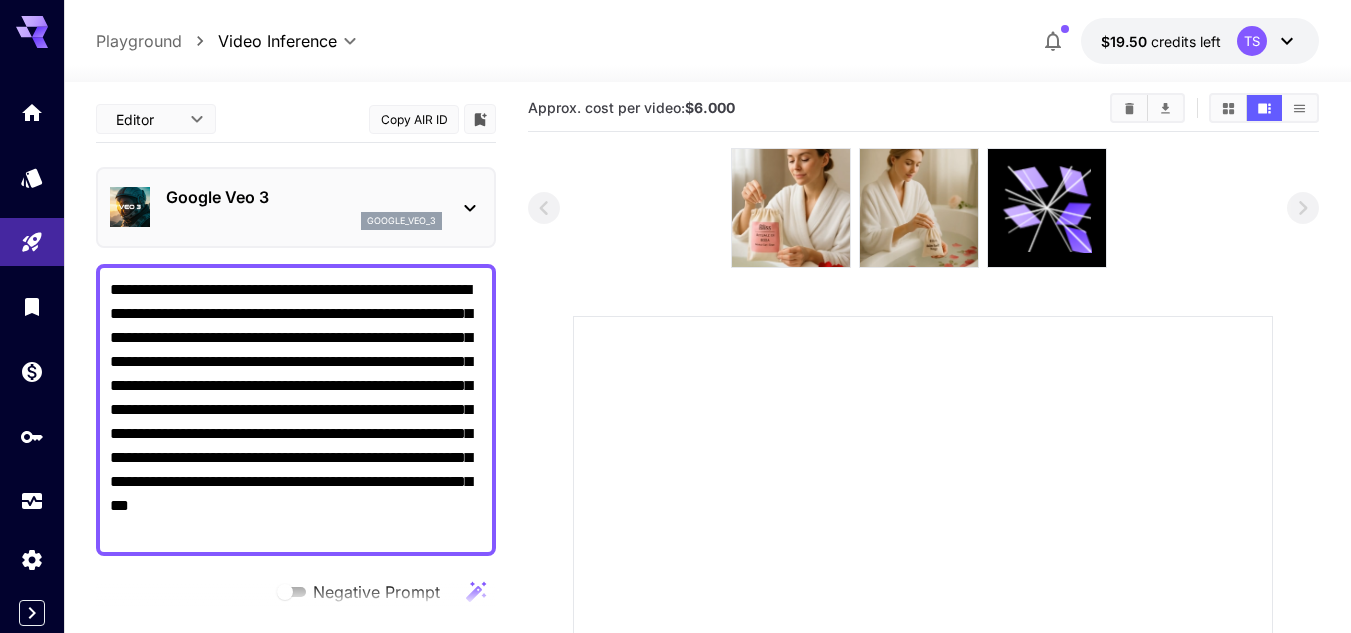 scroll, scrollTop: 15, scrollLeft: 0, axis: vertical 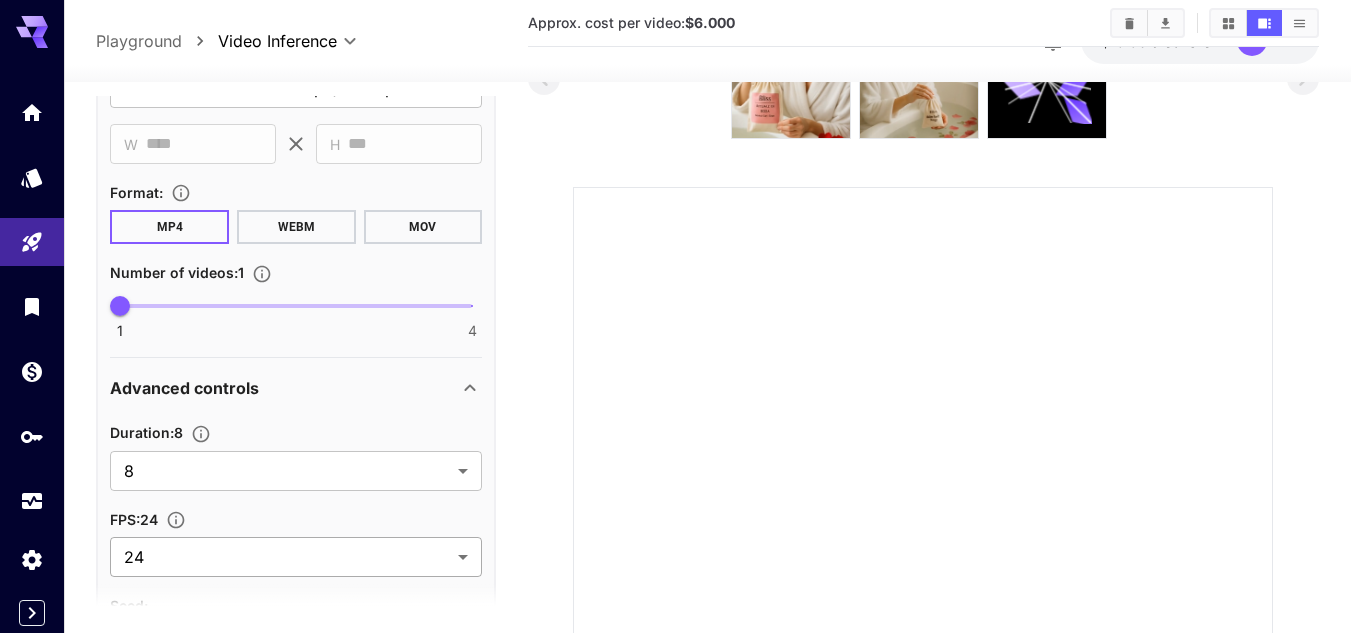 click on "**********" at bounding box center [675, 402] 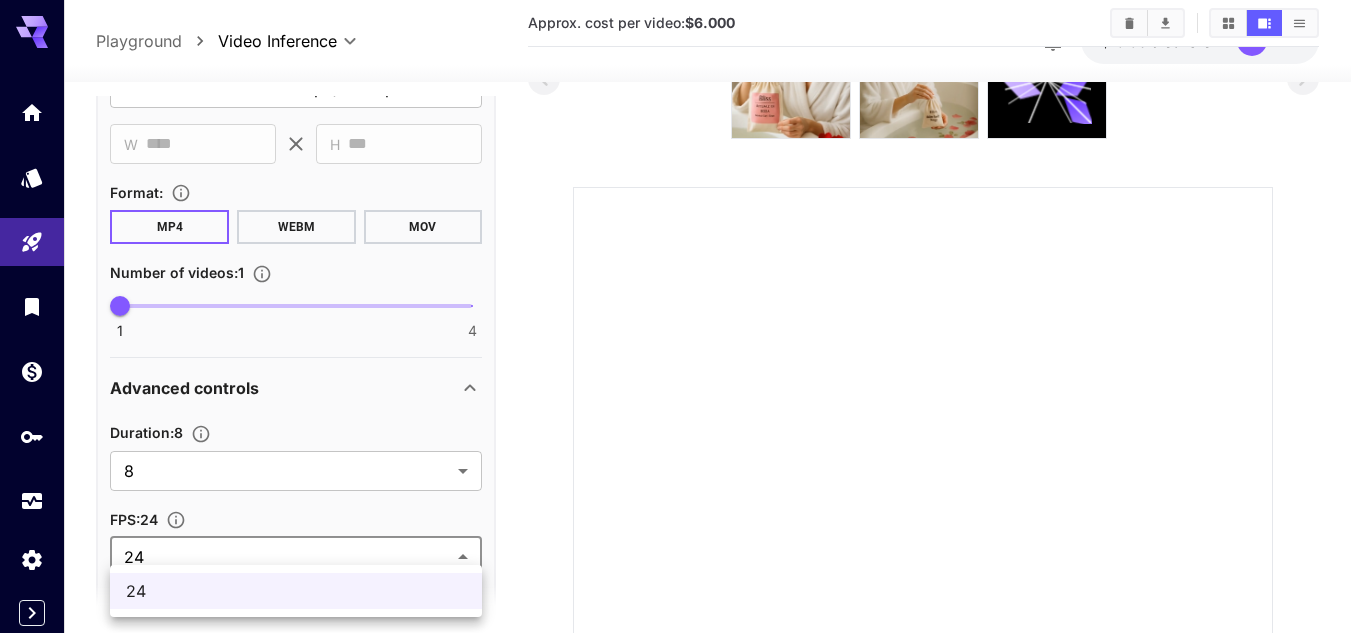 click on "24" at bounding box center [296, 591] 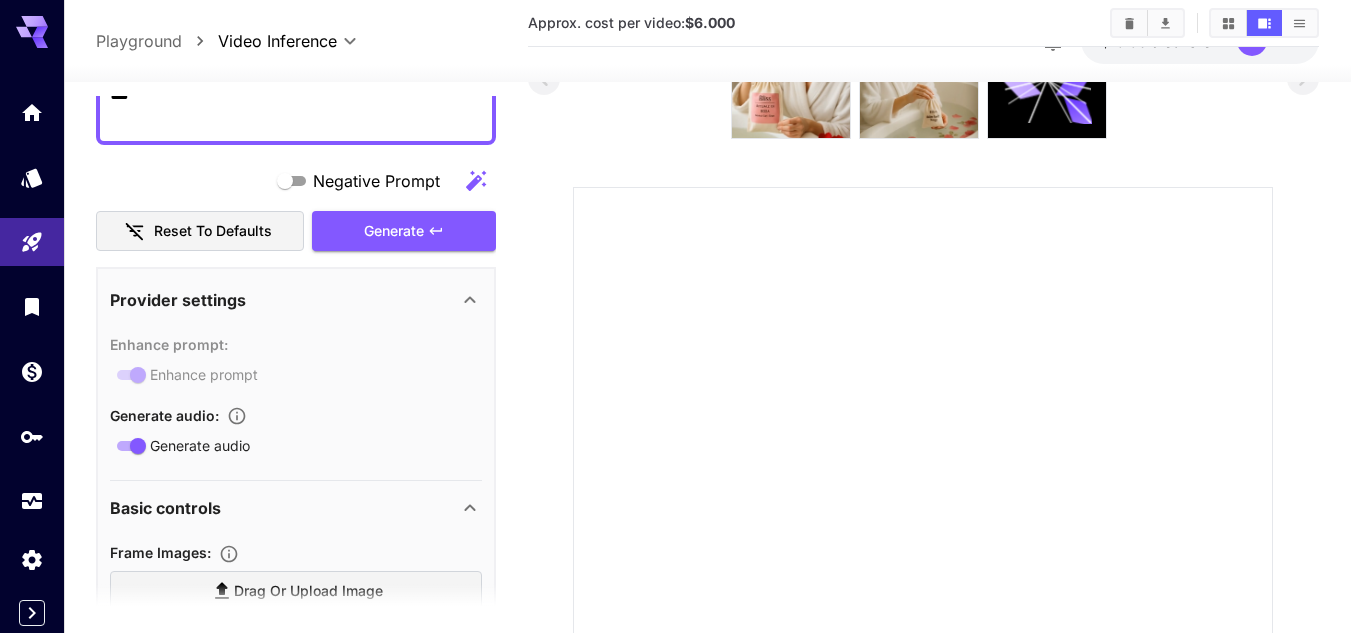 scroll, scrollTop: 390, scrollLeft: 0, axis: vertical 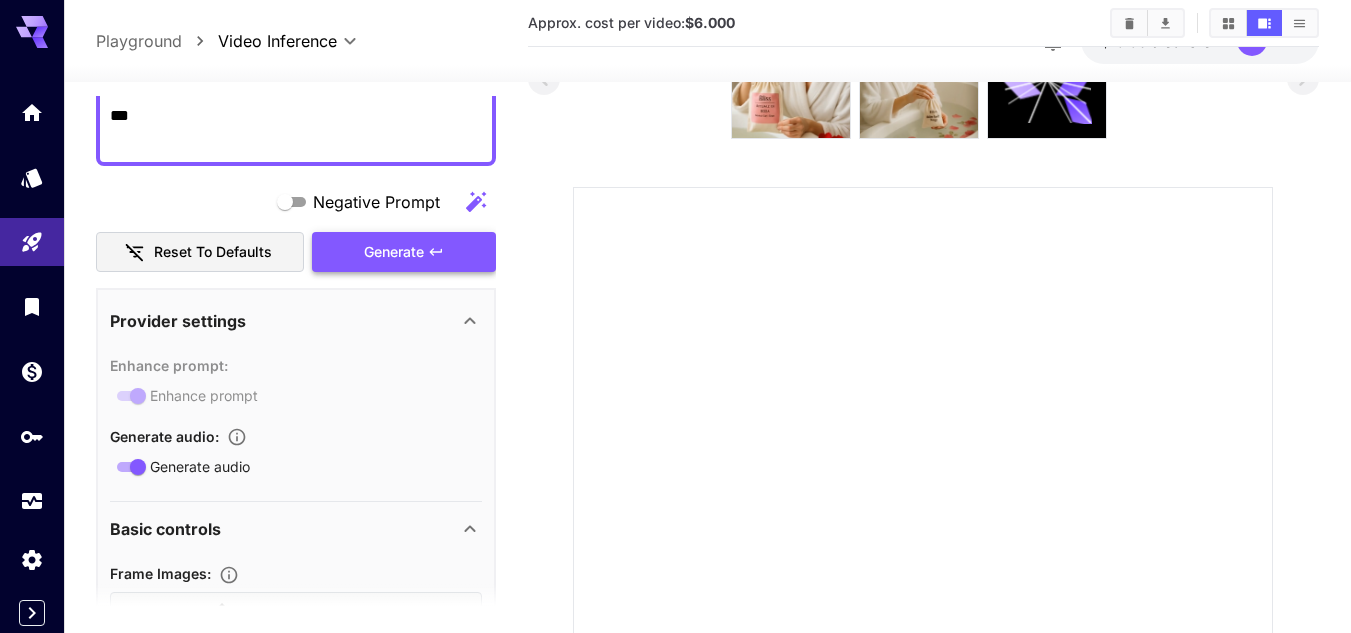 click on "Generate" at bounding box center [404, 252] 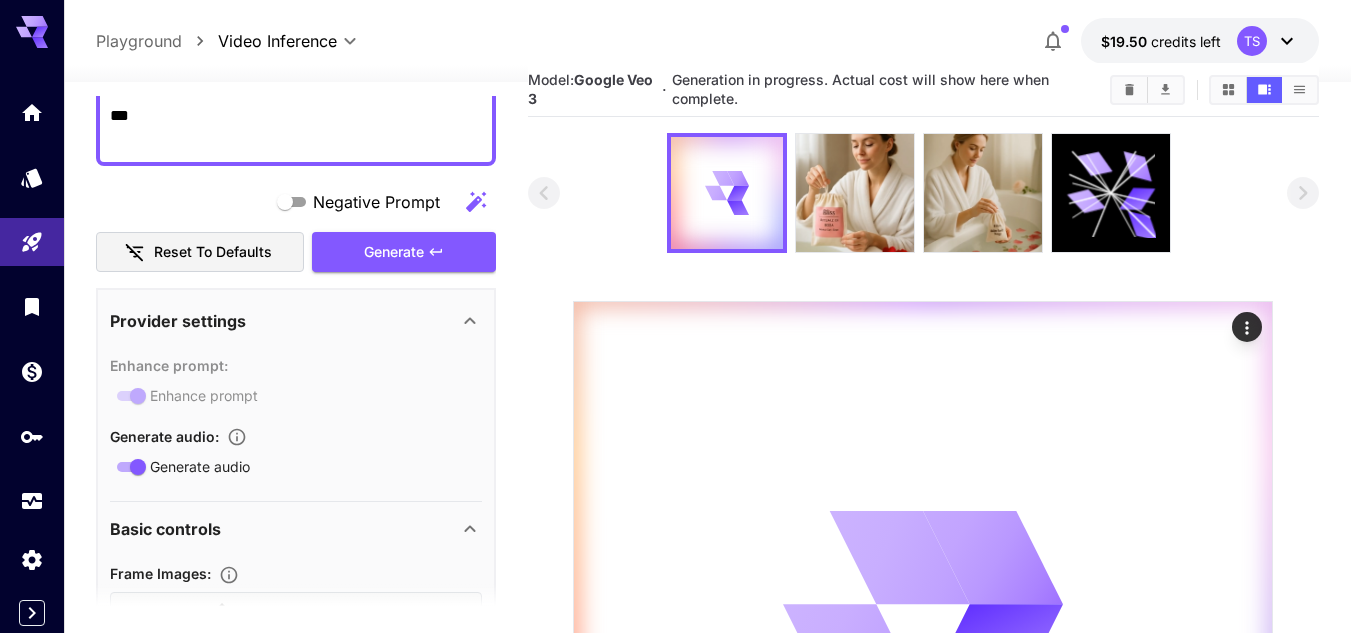 scroll, scrollTop: 0, scrollLeft: 0, axis: both 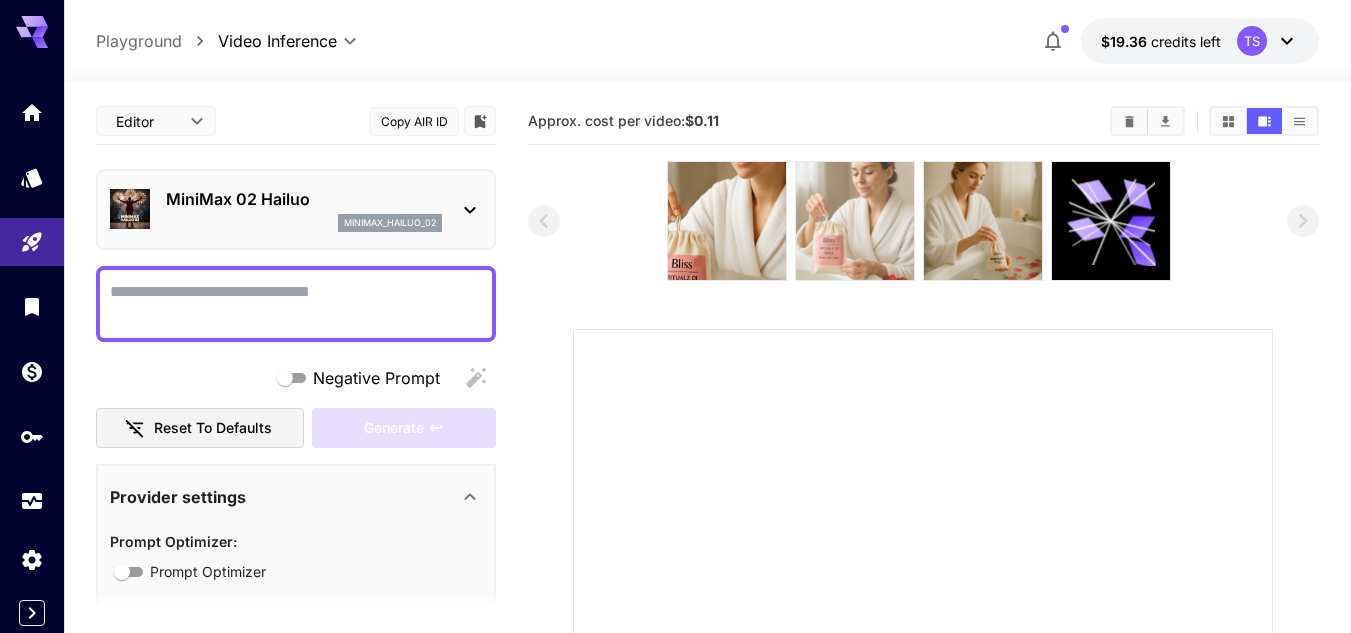 click at bounding box center (855, 221) 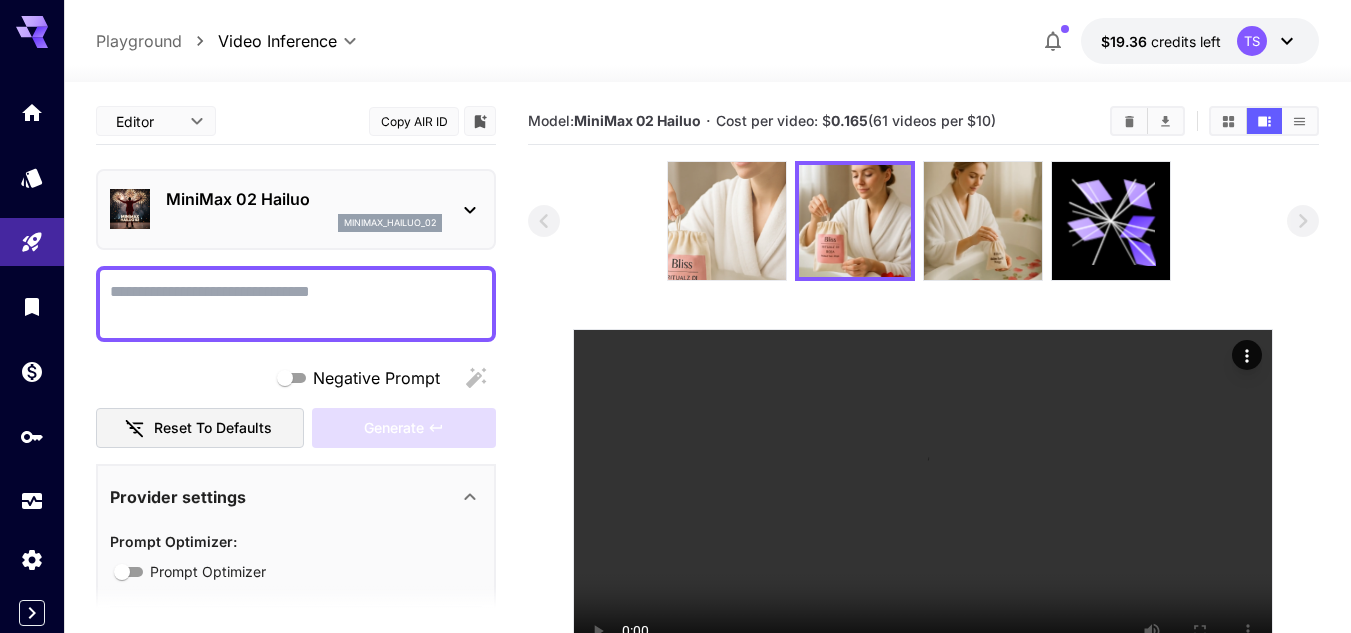 click at bounding box center (727, 221) 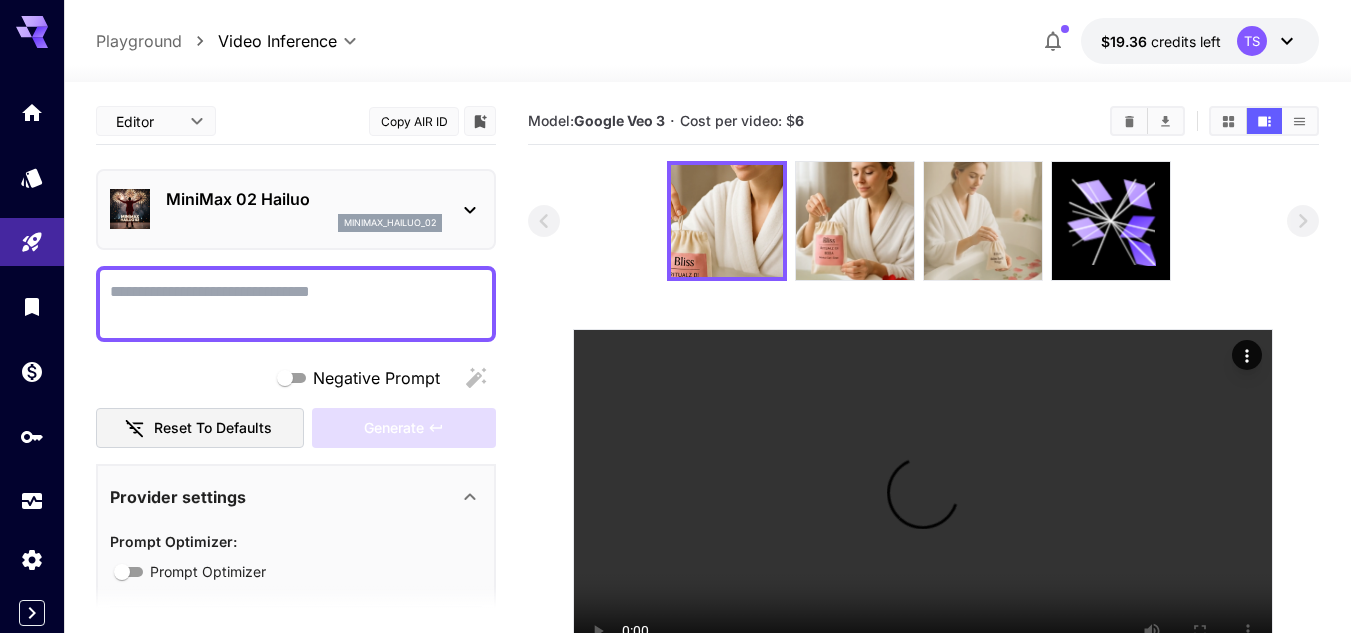 click at bounding box center (983, 221) 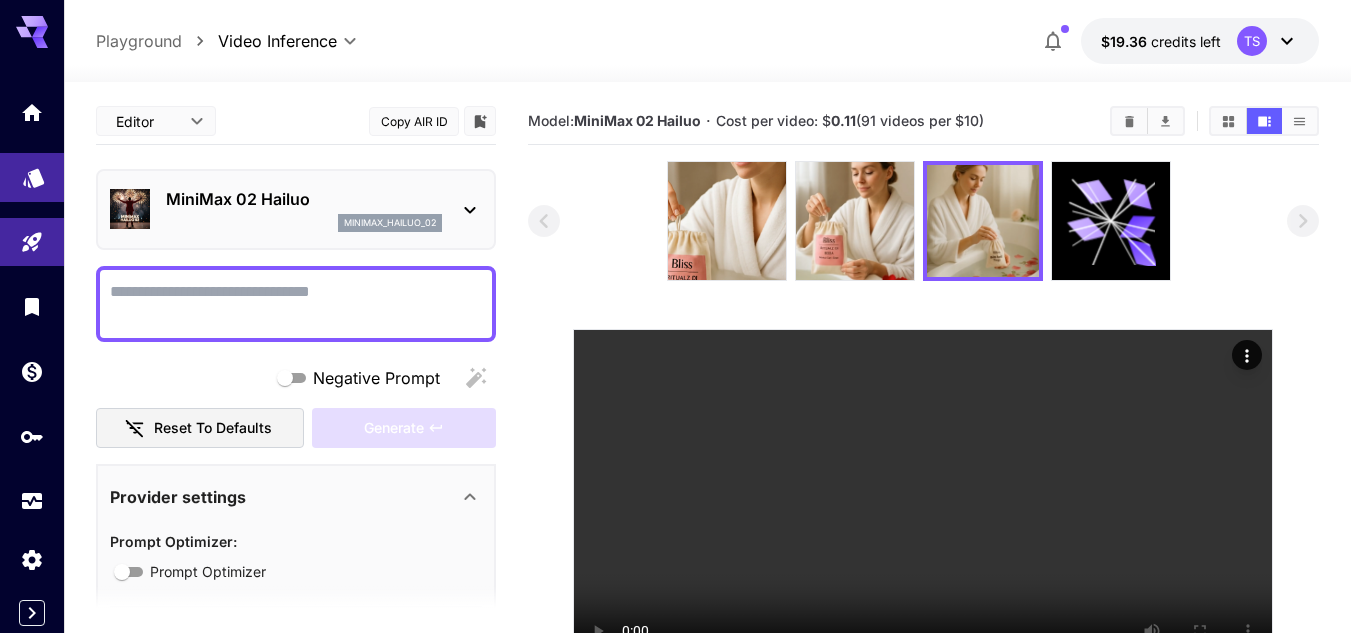 click at bounding box center (32, 177) 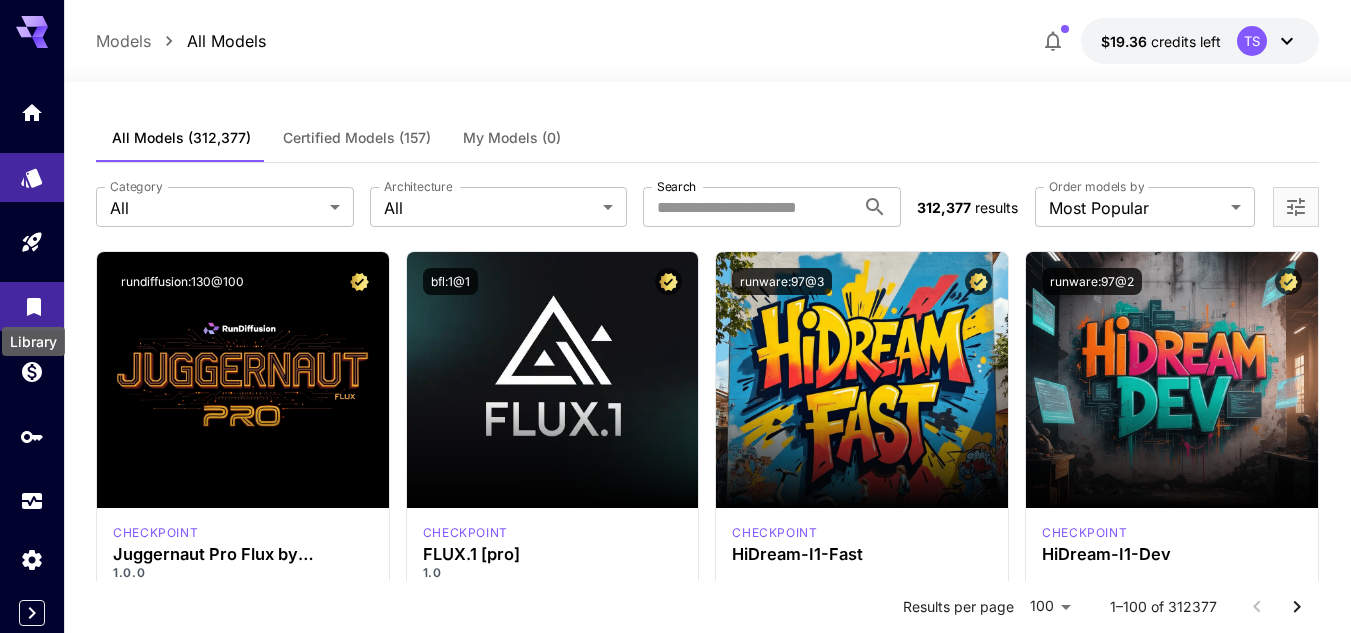 click 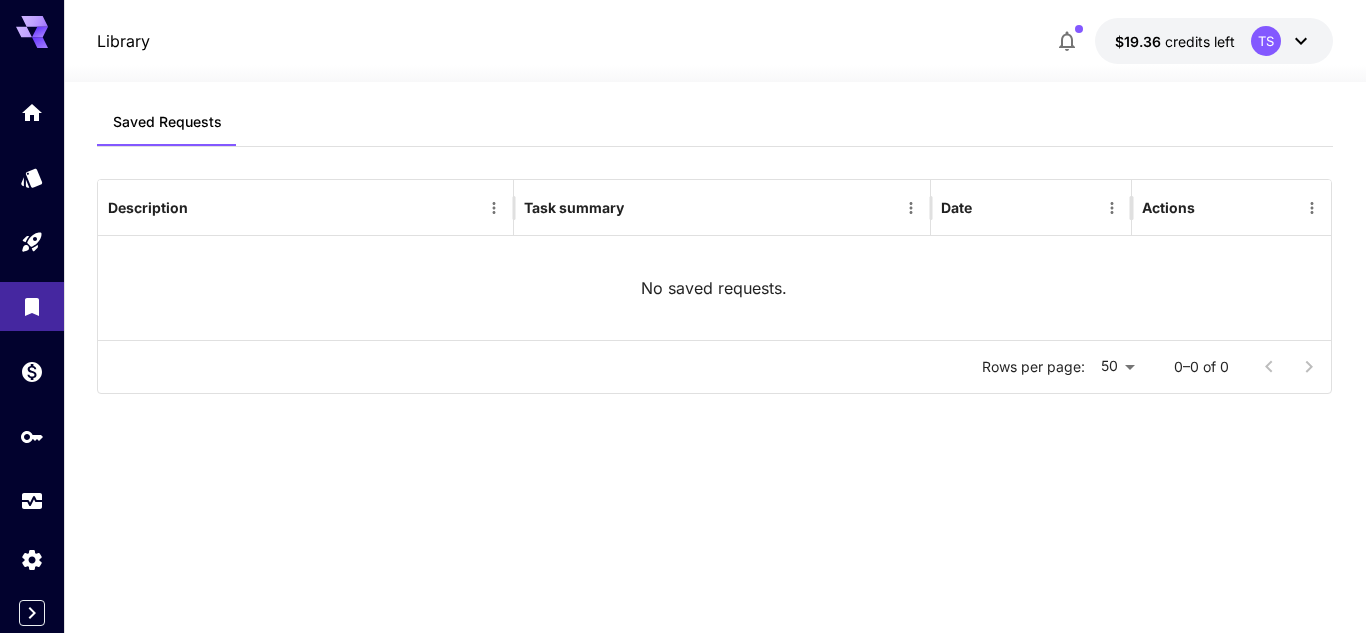 click on "Library" at bounding box center (123, 41) 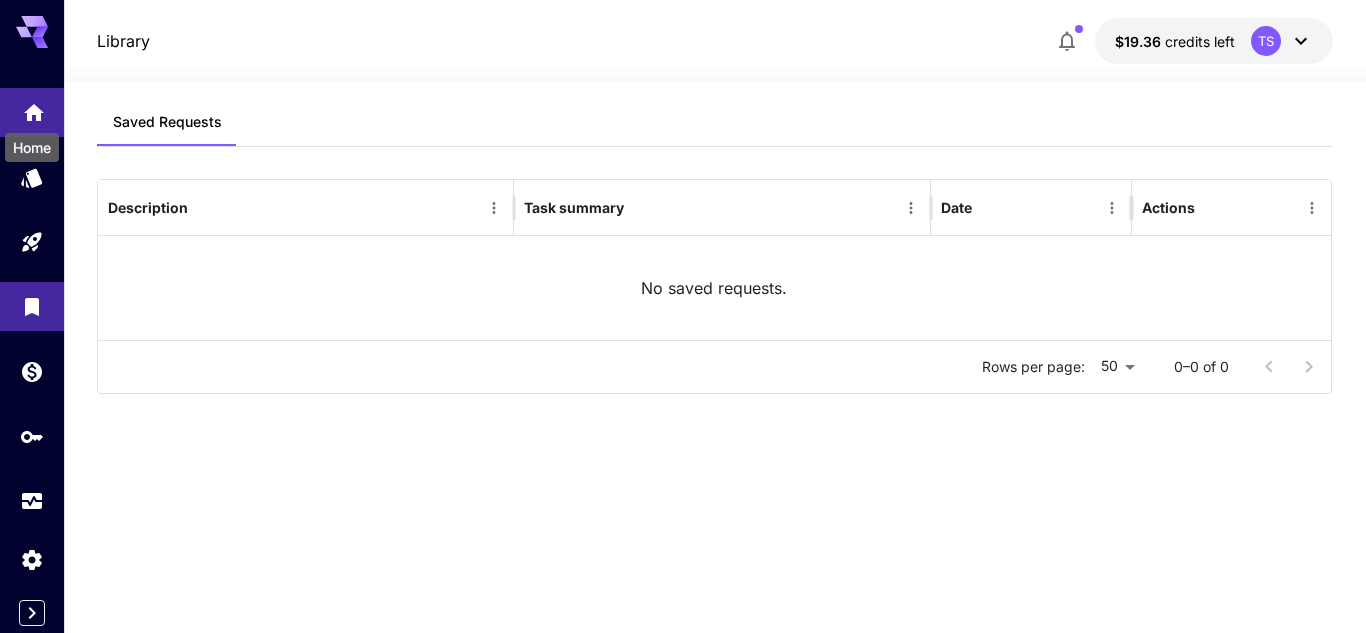 click 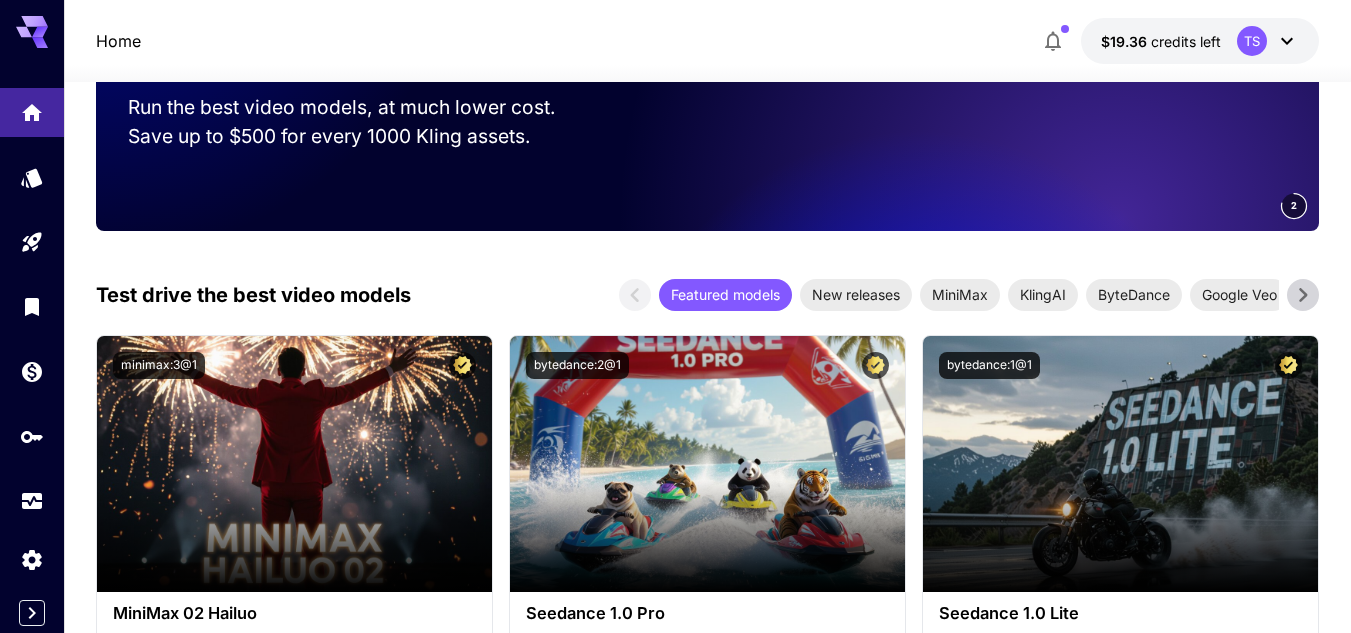 scroll, scrollTop: 377, scrollLeft: 0, axis: vertical 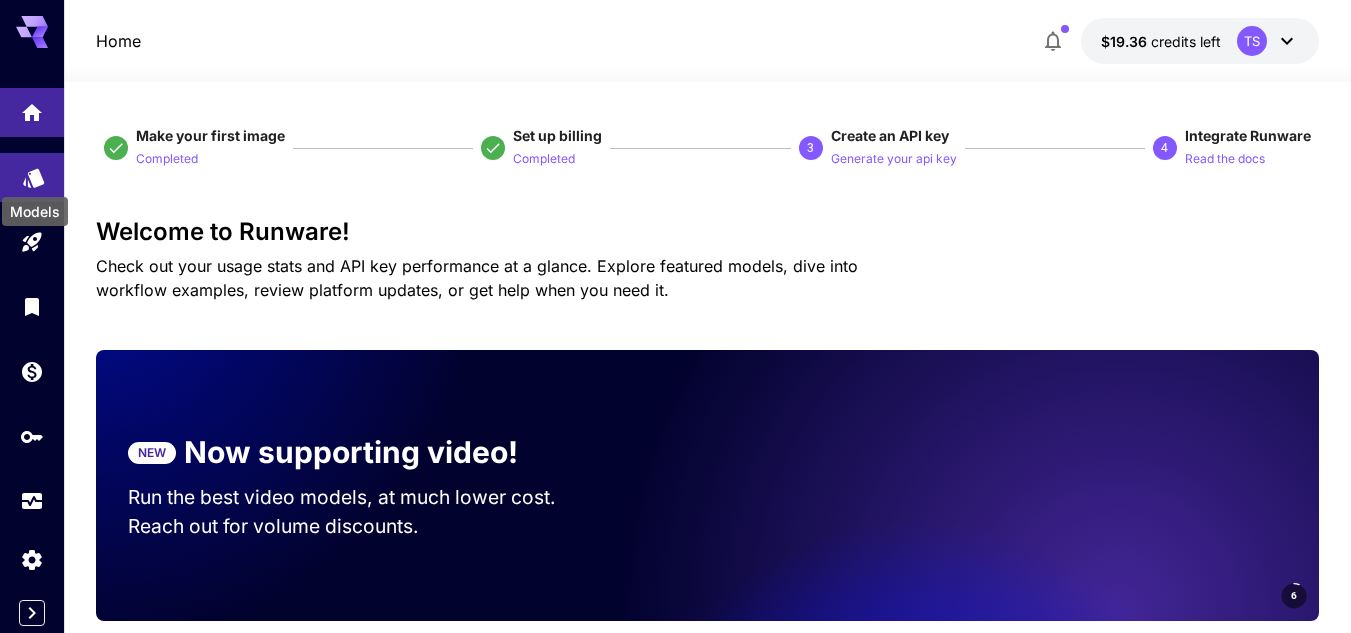 click 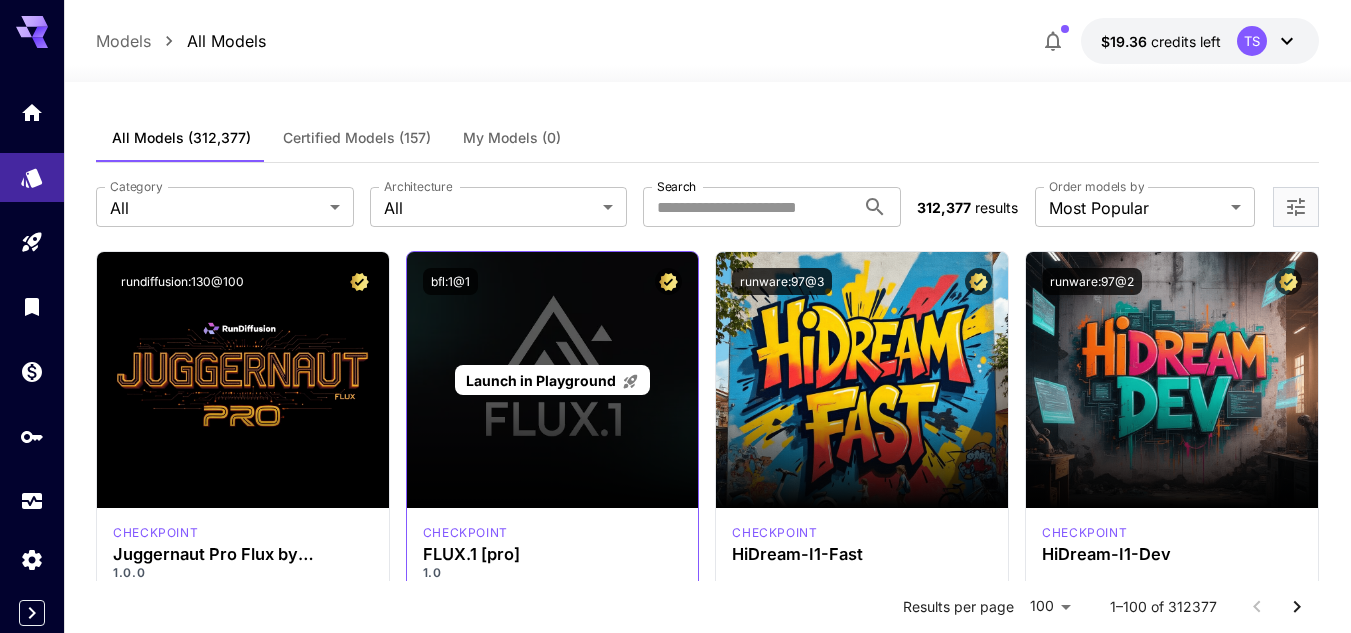 click on "Launch in Playground" at bounding box center (541, 380) 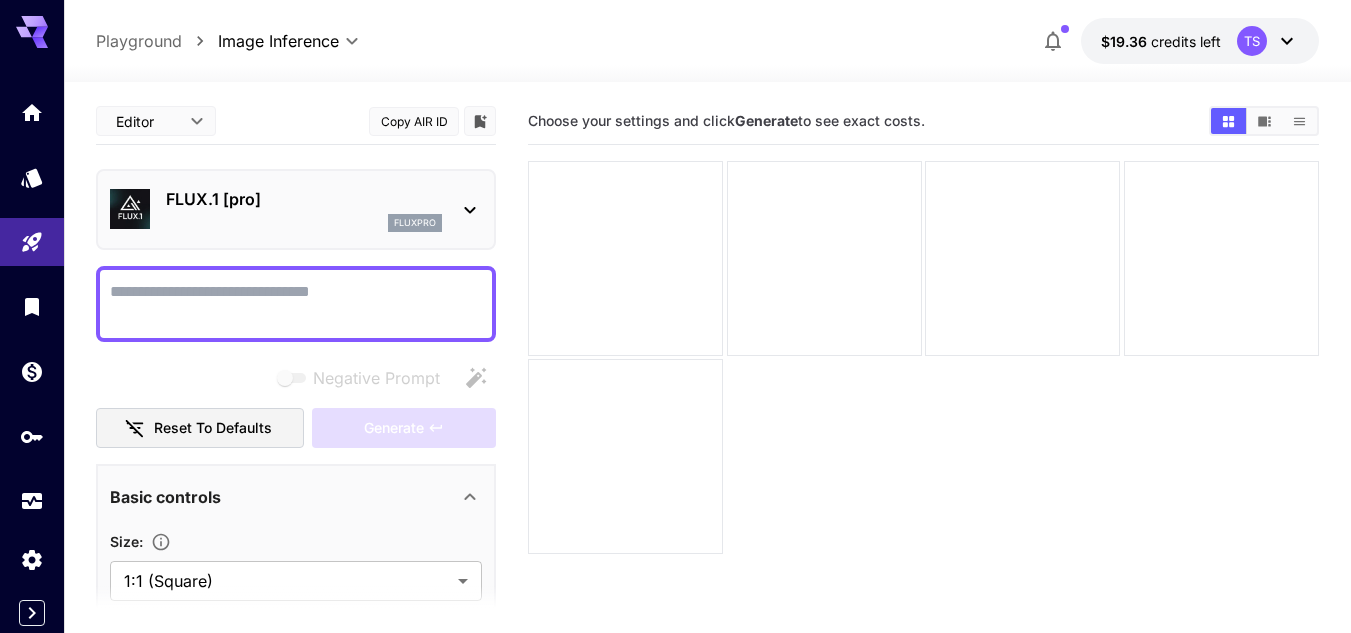 scroll, scrollTop: 158, scrollLeft: 0, axis: vertical 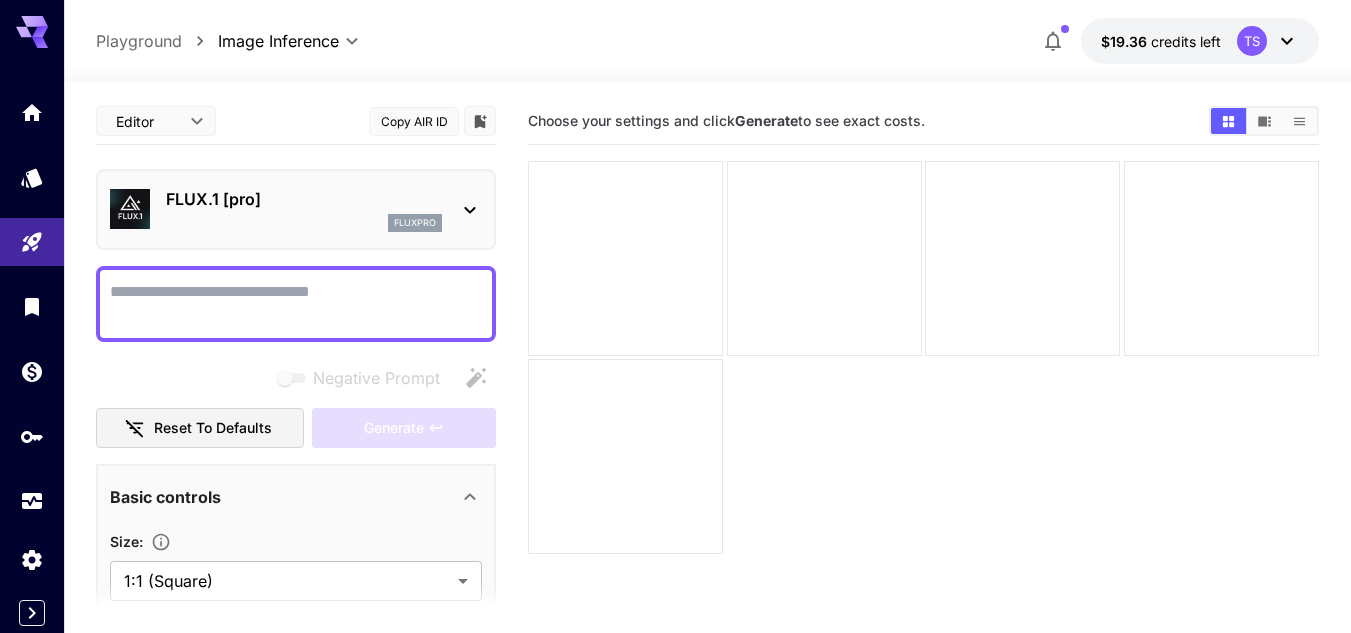 click on "Playground" at bounding box center (139, 41) 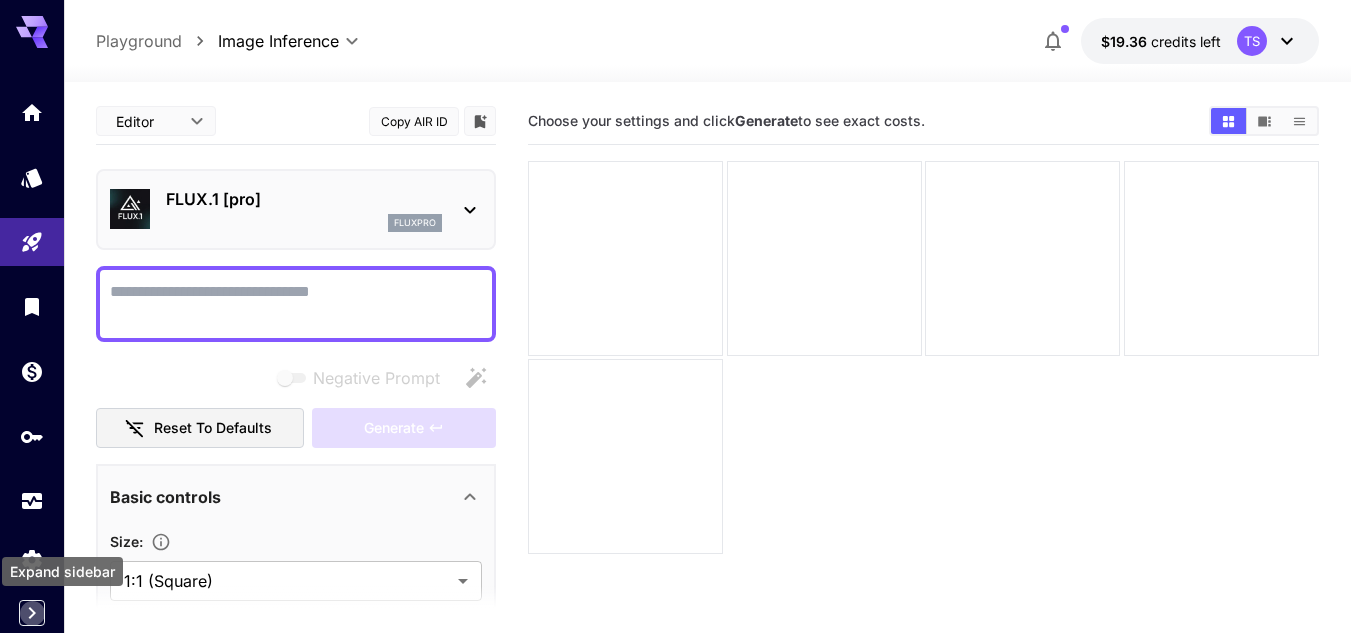 click 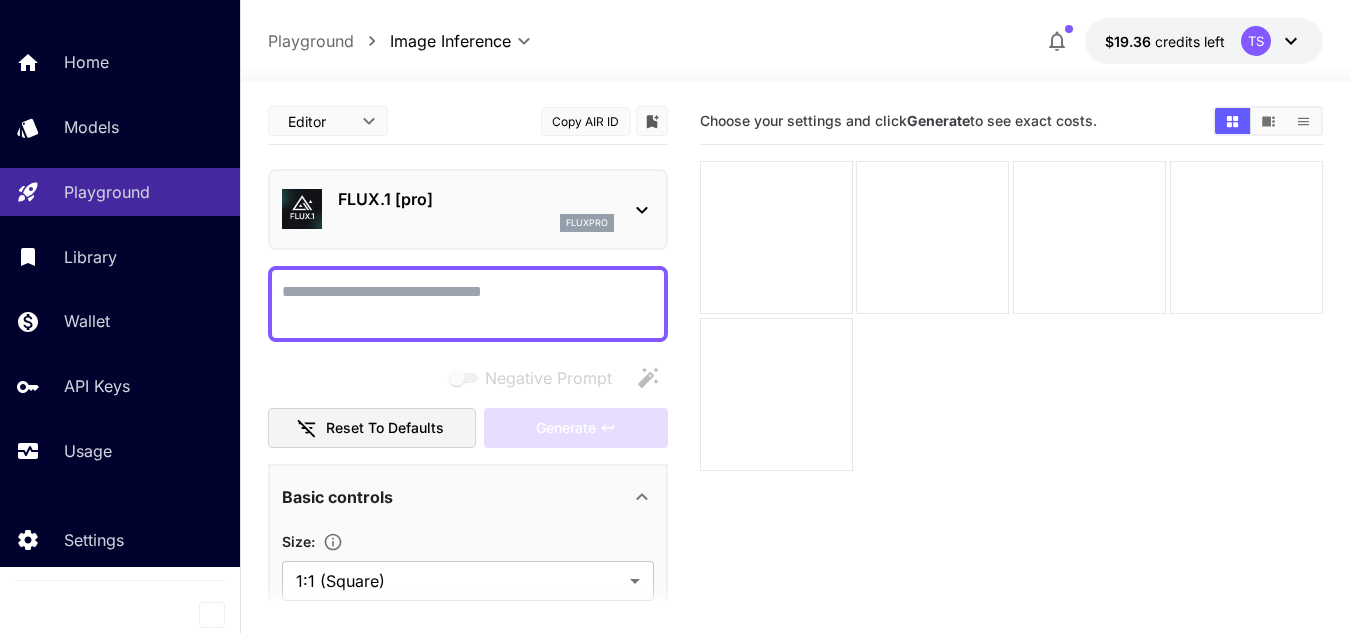 scroll, scrollTop: 0, scrollLeft: 0, axis: both 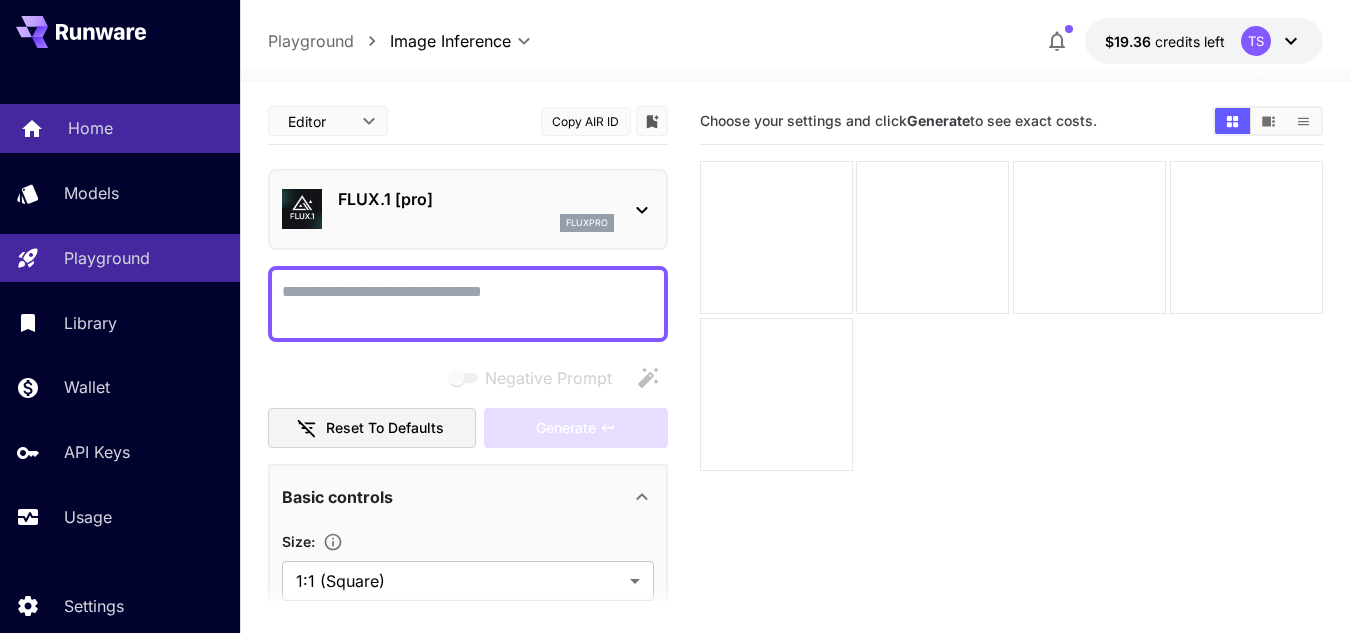 click on "Home" at bounding box center (146, 128) 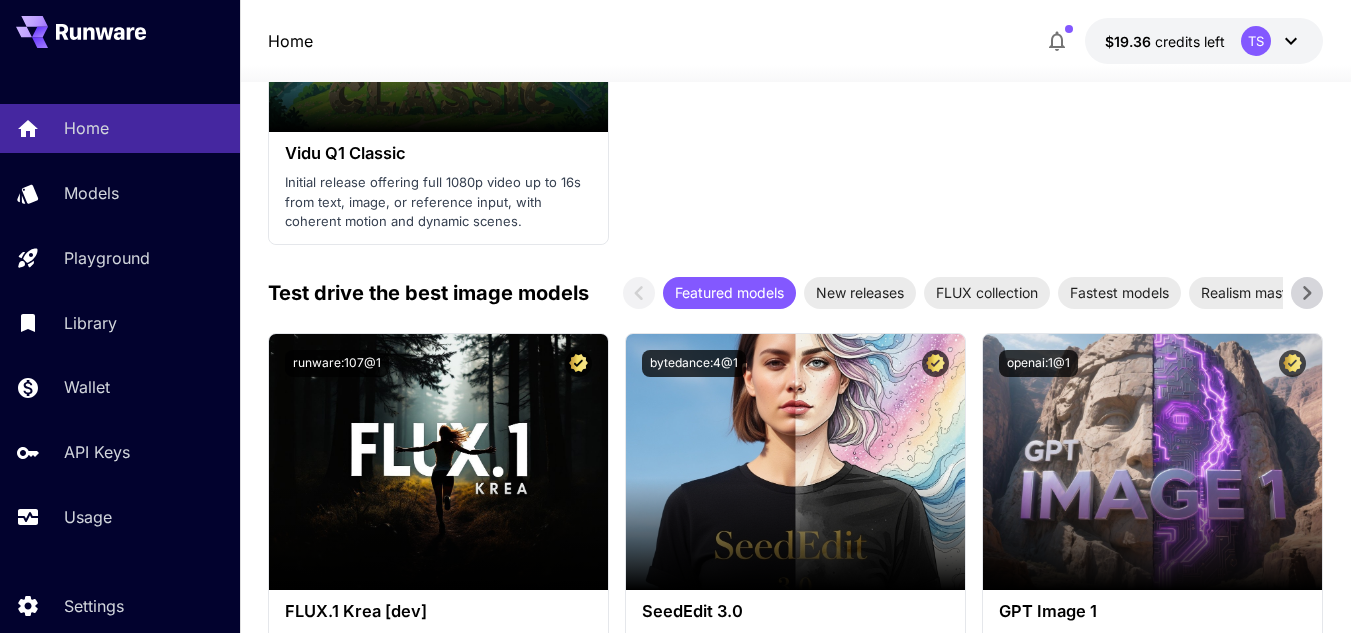 scroll, scrollTop: 3519, scrollLeft: 0, axis: vertical 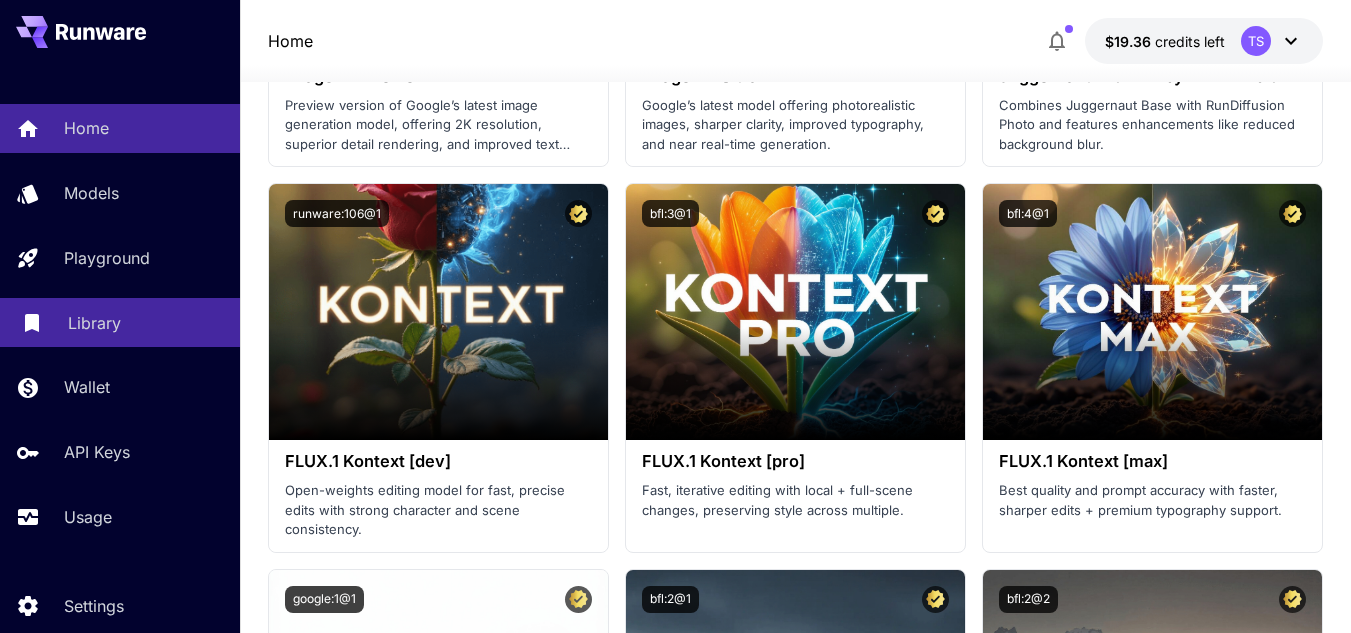 click on "Library" at bounding box center [146, 323] 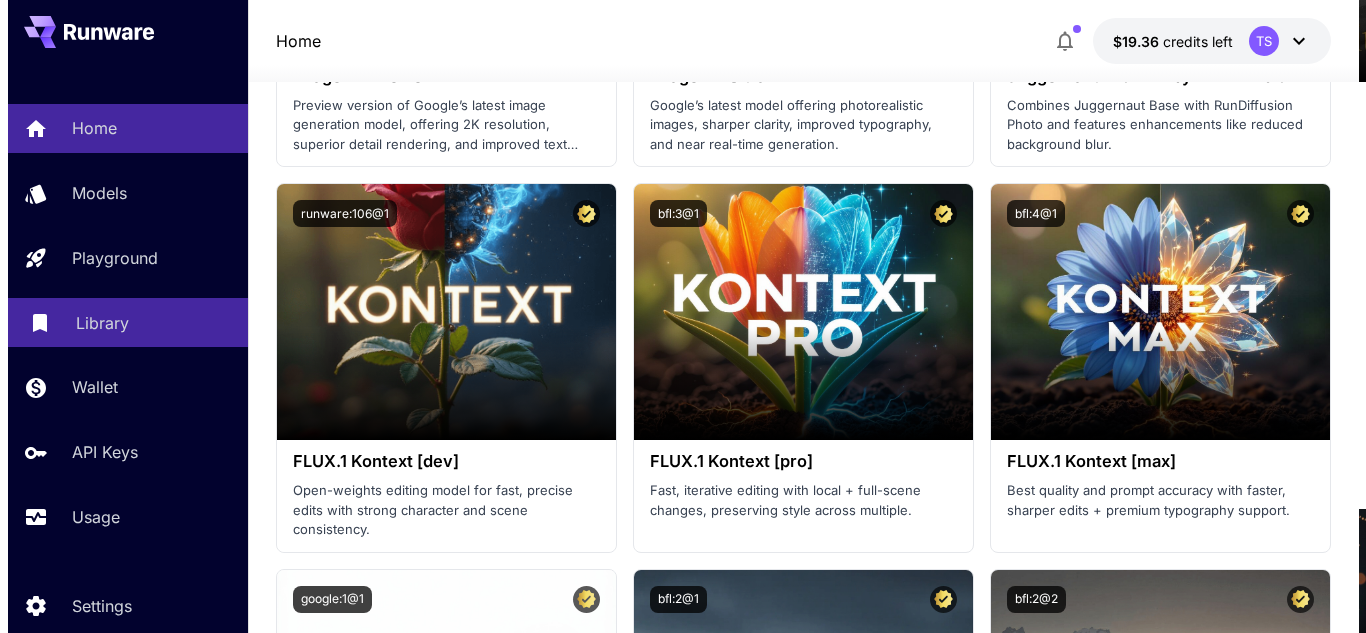 scroll, scrollTop: 0, scrollLeft: 0, axis: both 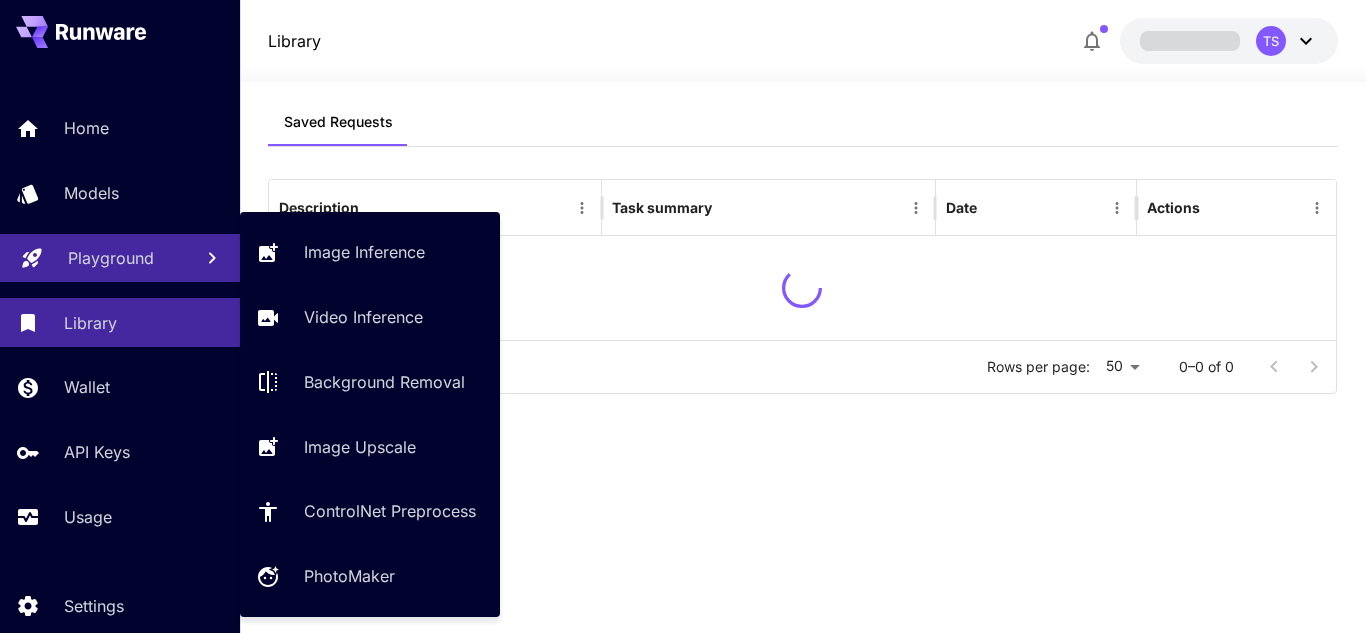 click on "Playground" at bounding box center (111, 258) 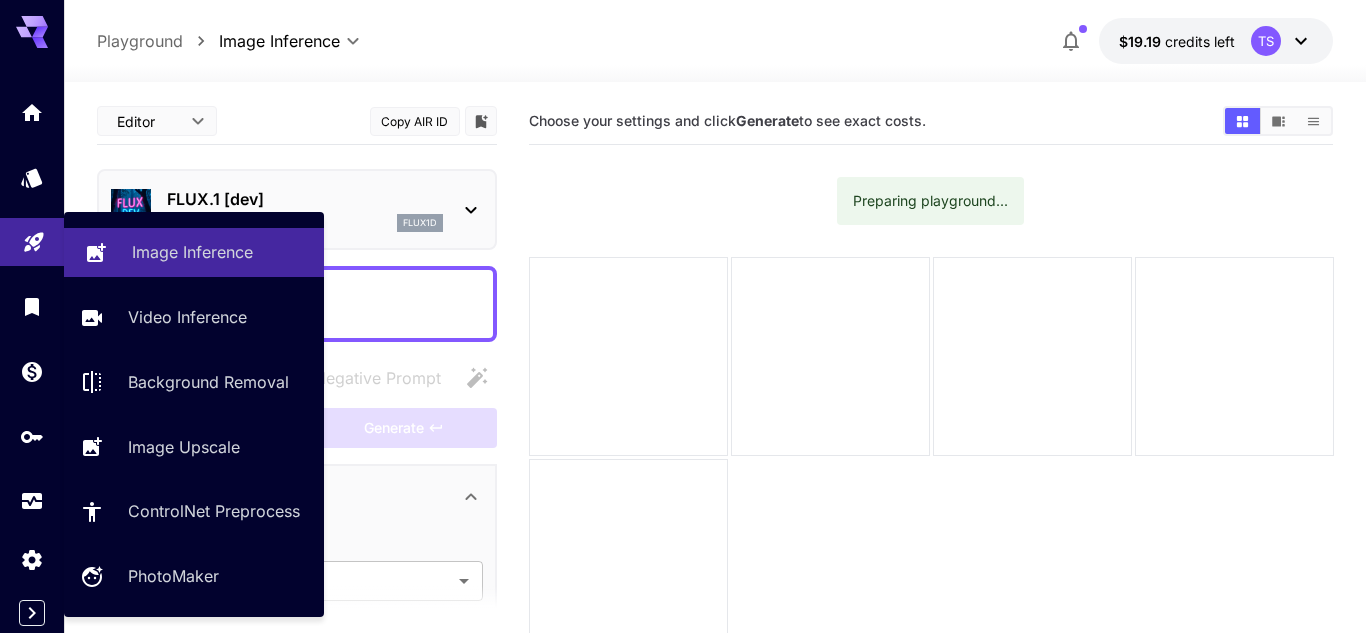 click on "Image Inference" at bounding box center [194, 252] 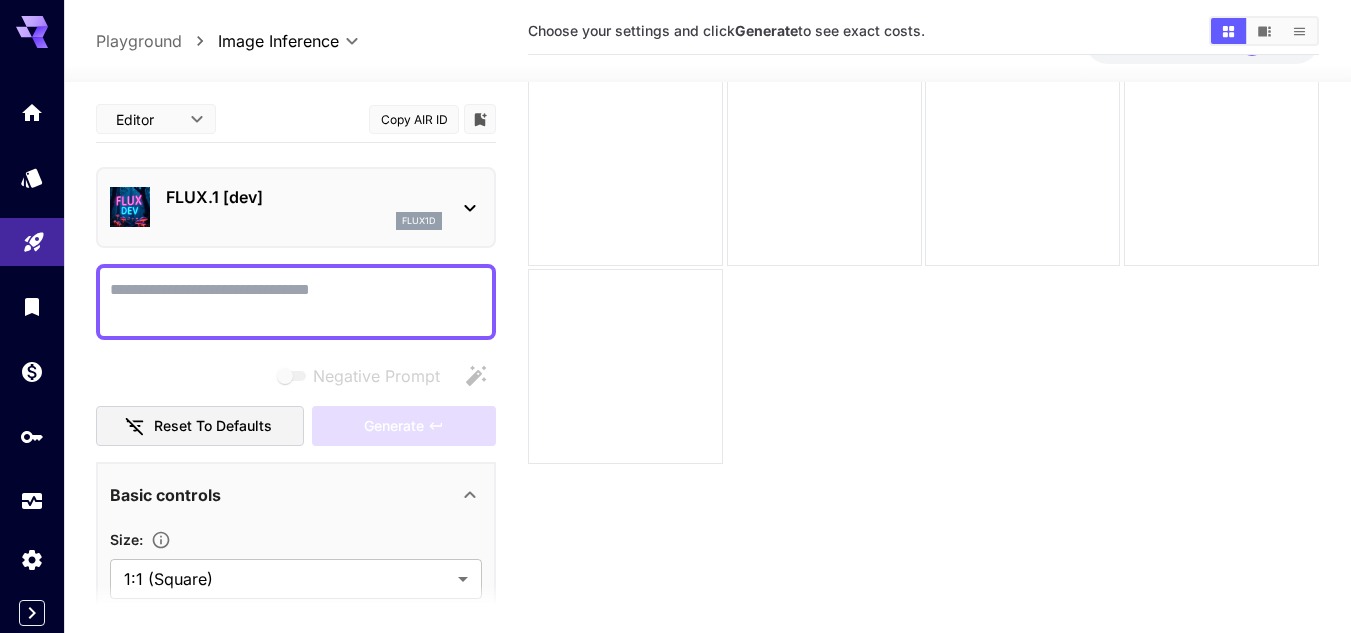 scroll, scrollTop: 158, scrollLeft: 0, axis: vertical 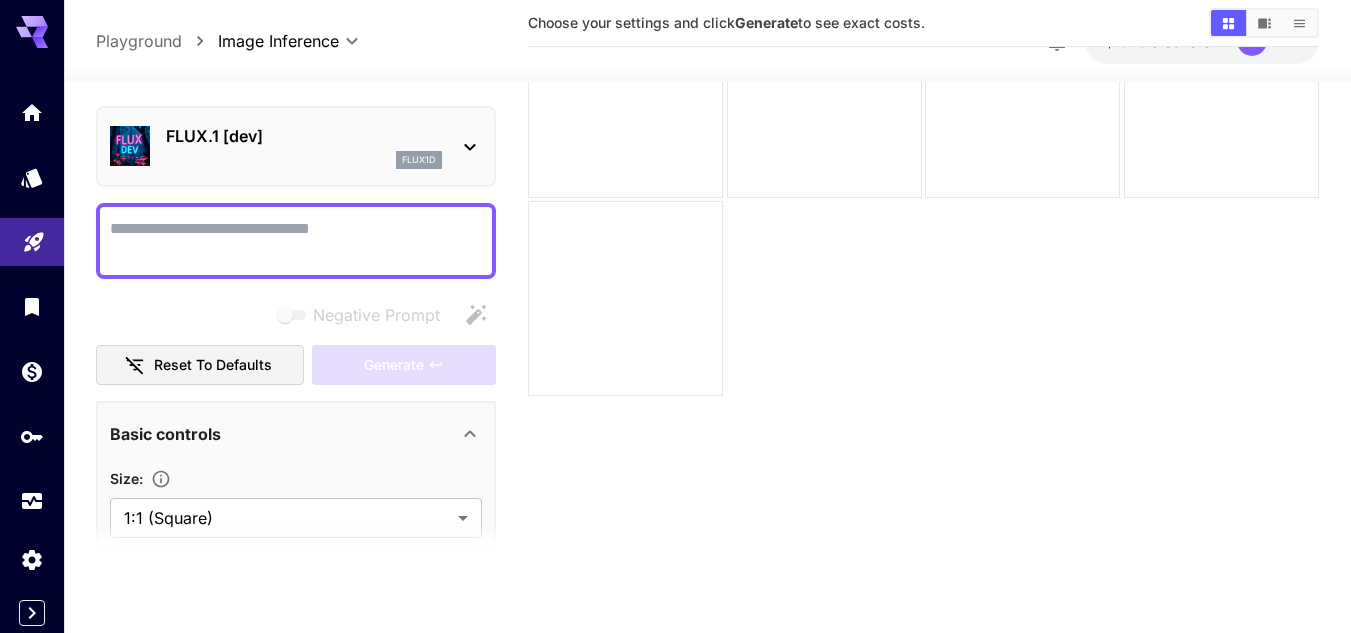 click on "Negative Prompt" at bounding box center [296, 241] 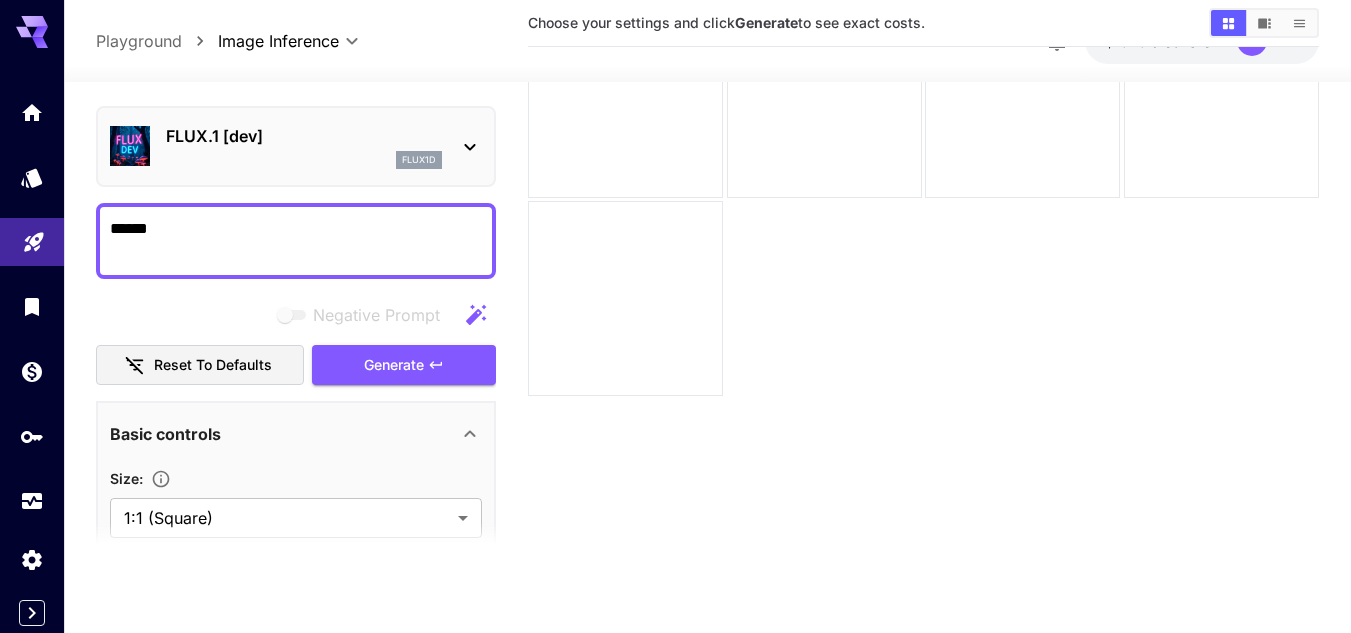 type on "*****" 